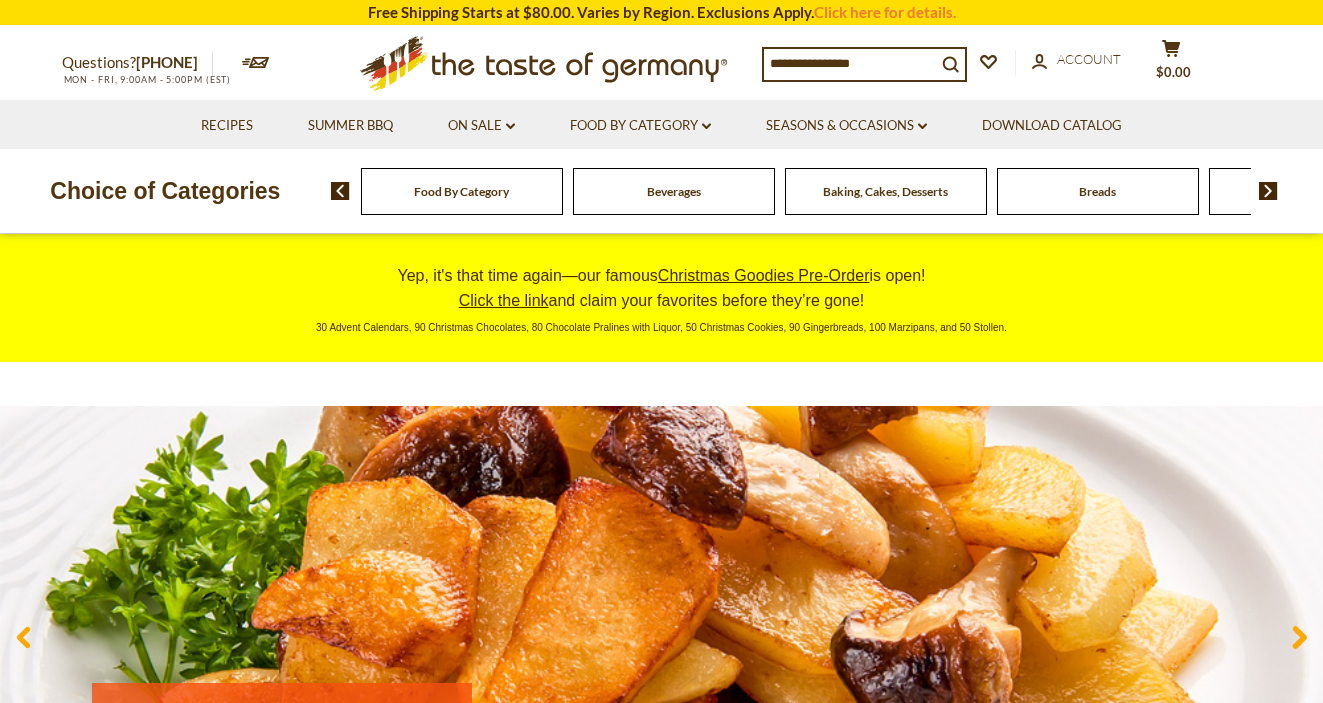 scroll, scrollTop: 0, scrollLeft: 0, axis: both 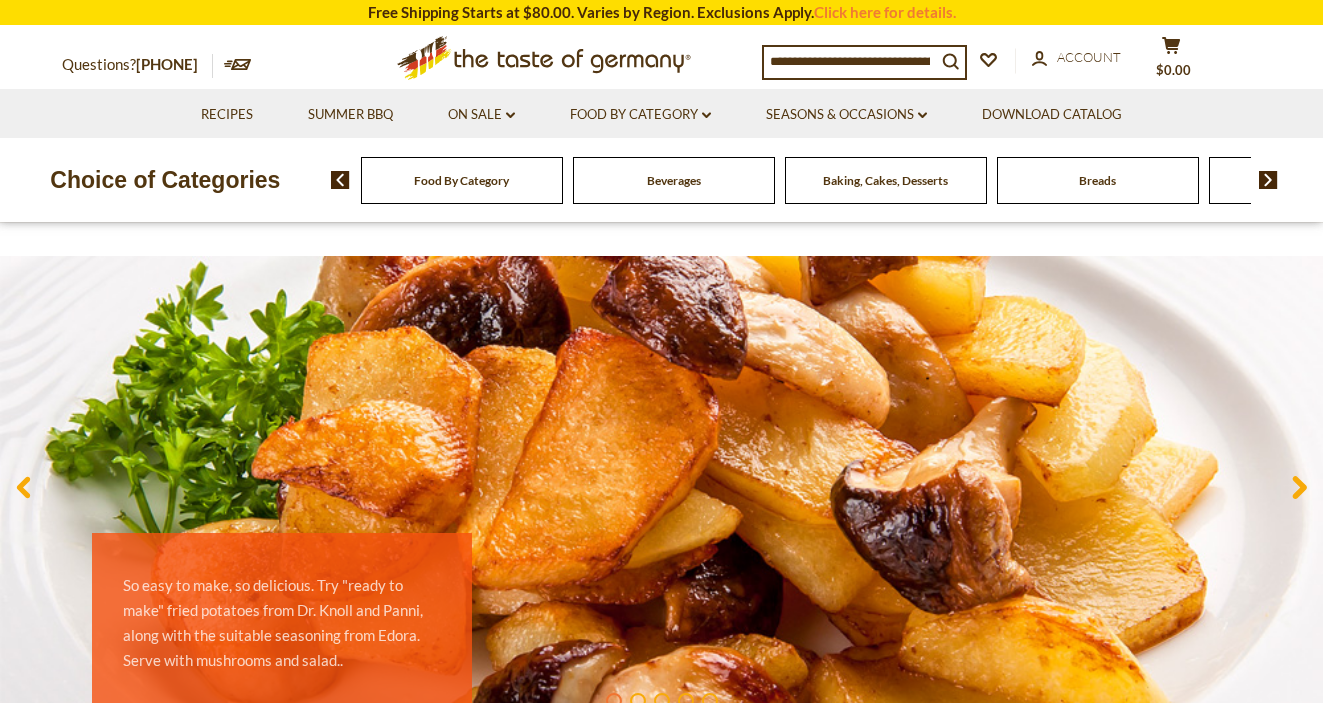click at bounding box center [1299, 491] 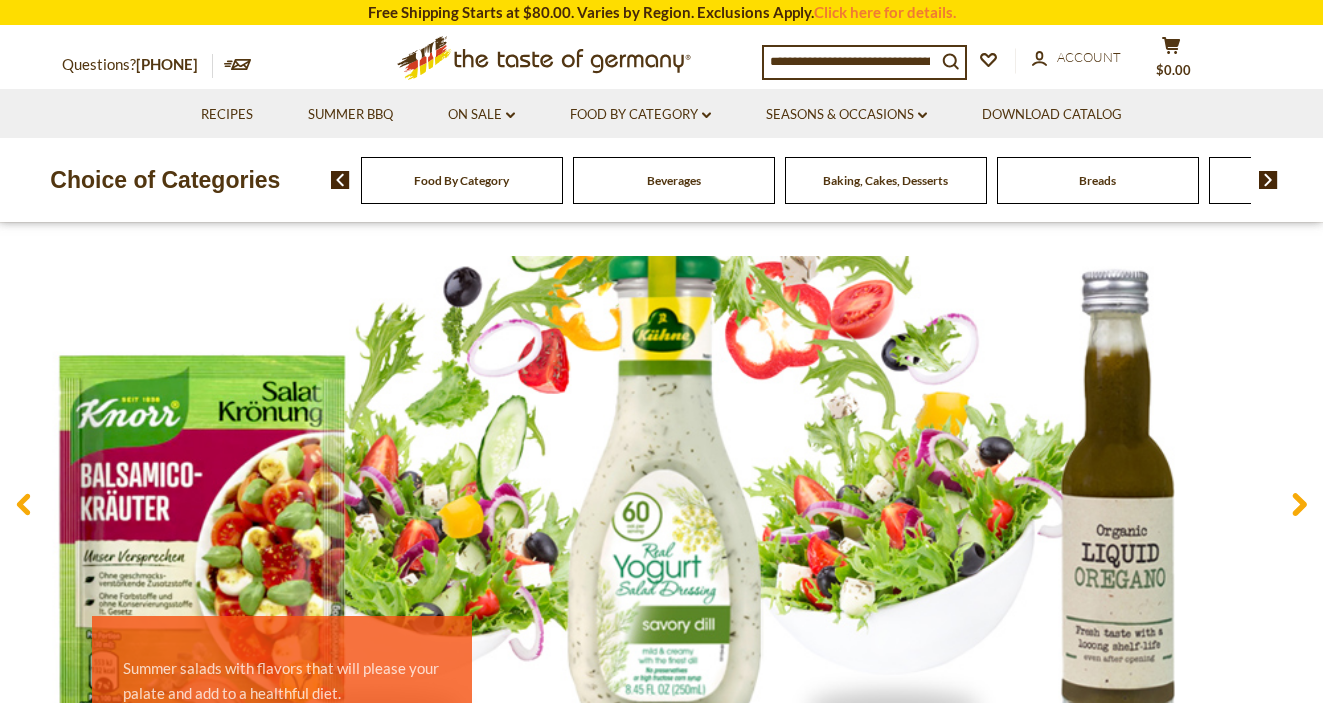 click at bounding box center [1299, 508] 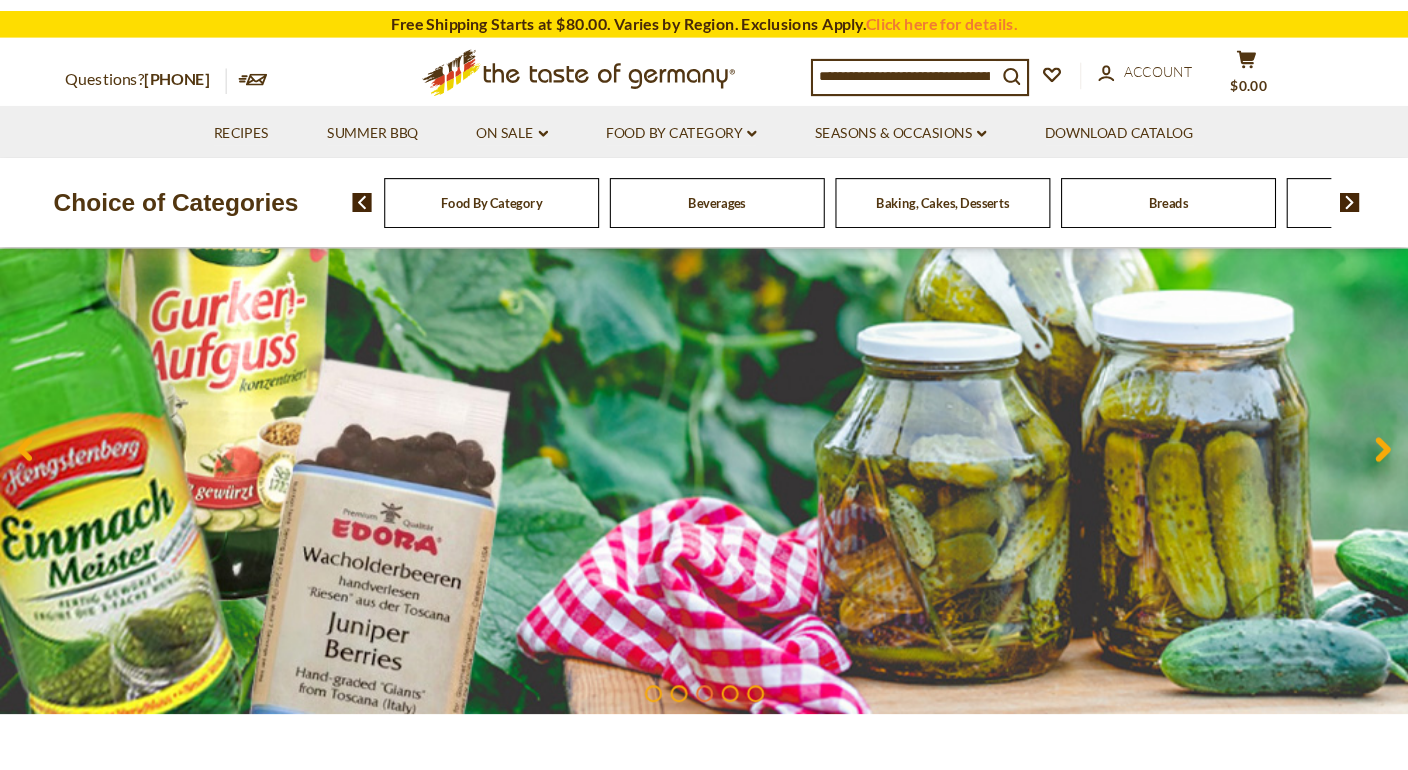 scroll, scrollTop: 234, scrollLeft: 0, axis: vertical 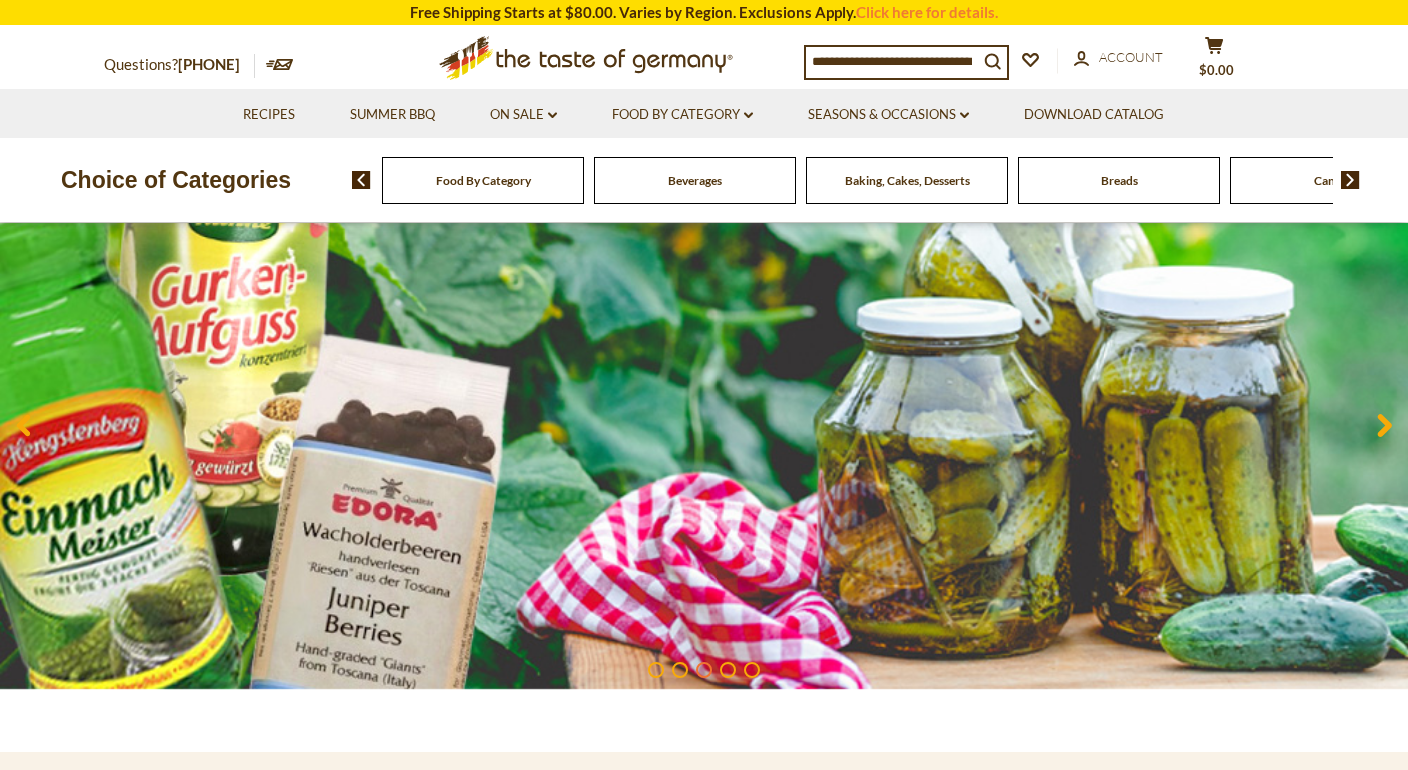 click 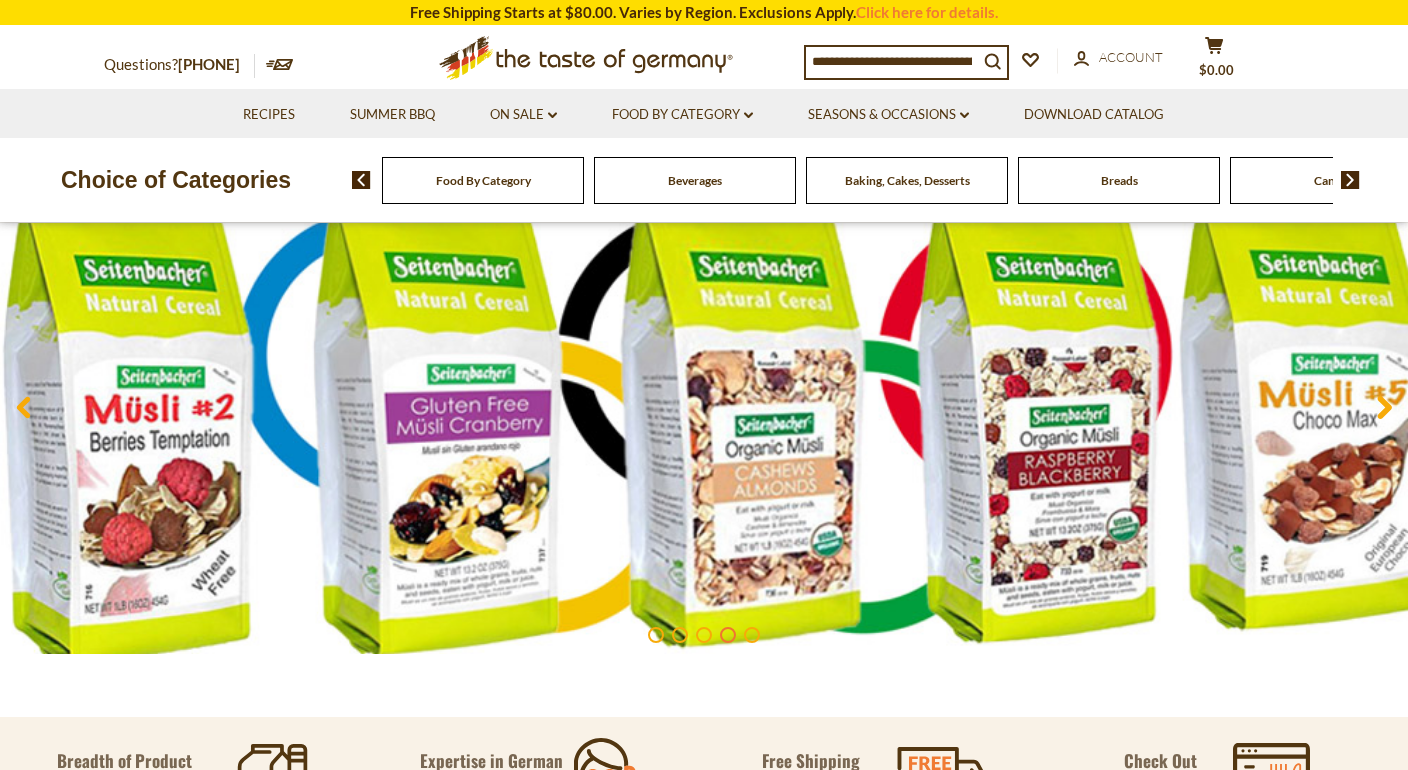 click at bounding box center (1384, 411) 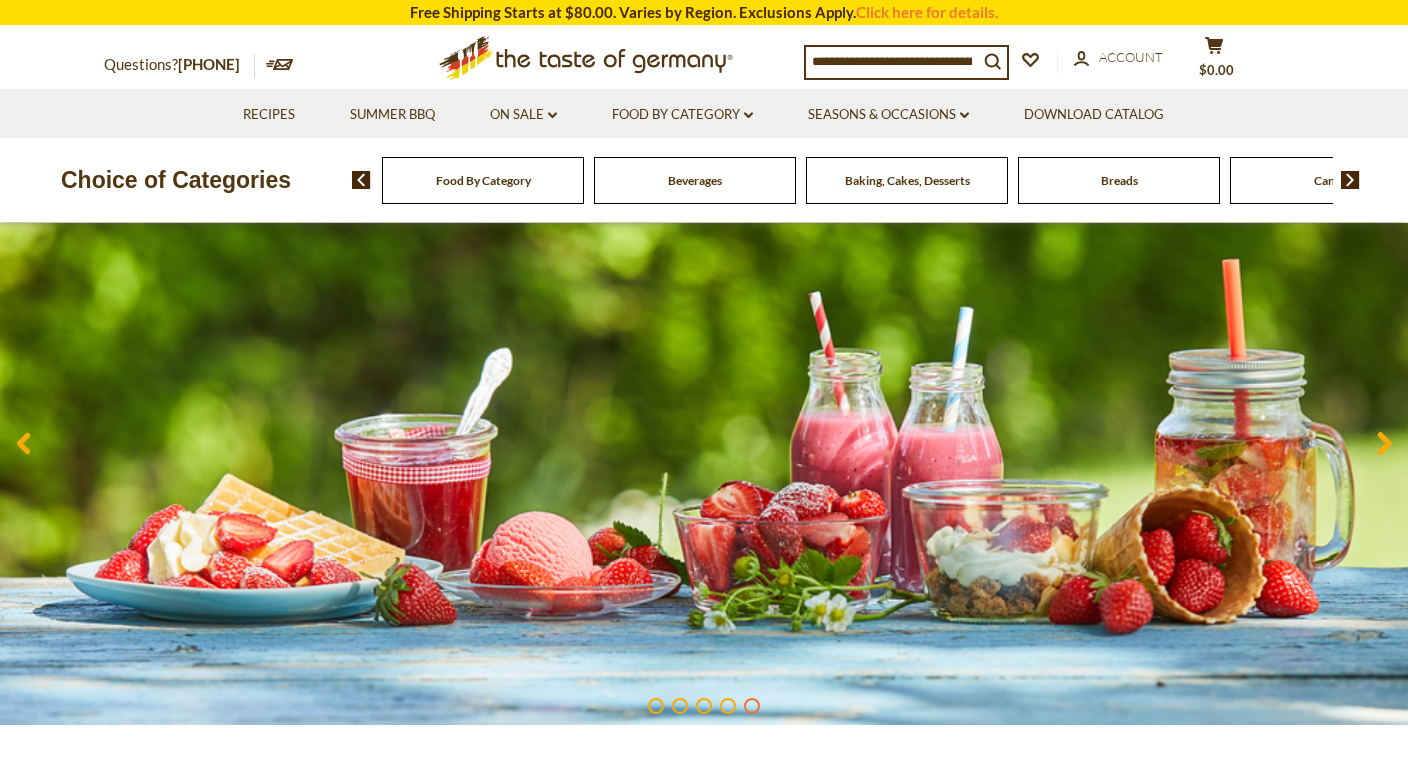 click at bounding box center [1384, 446] 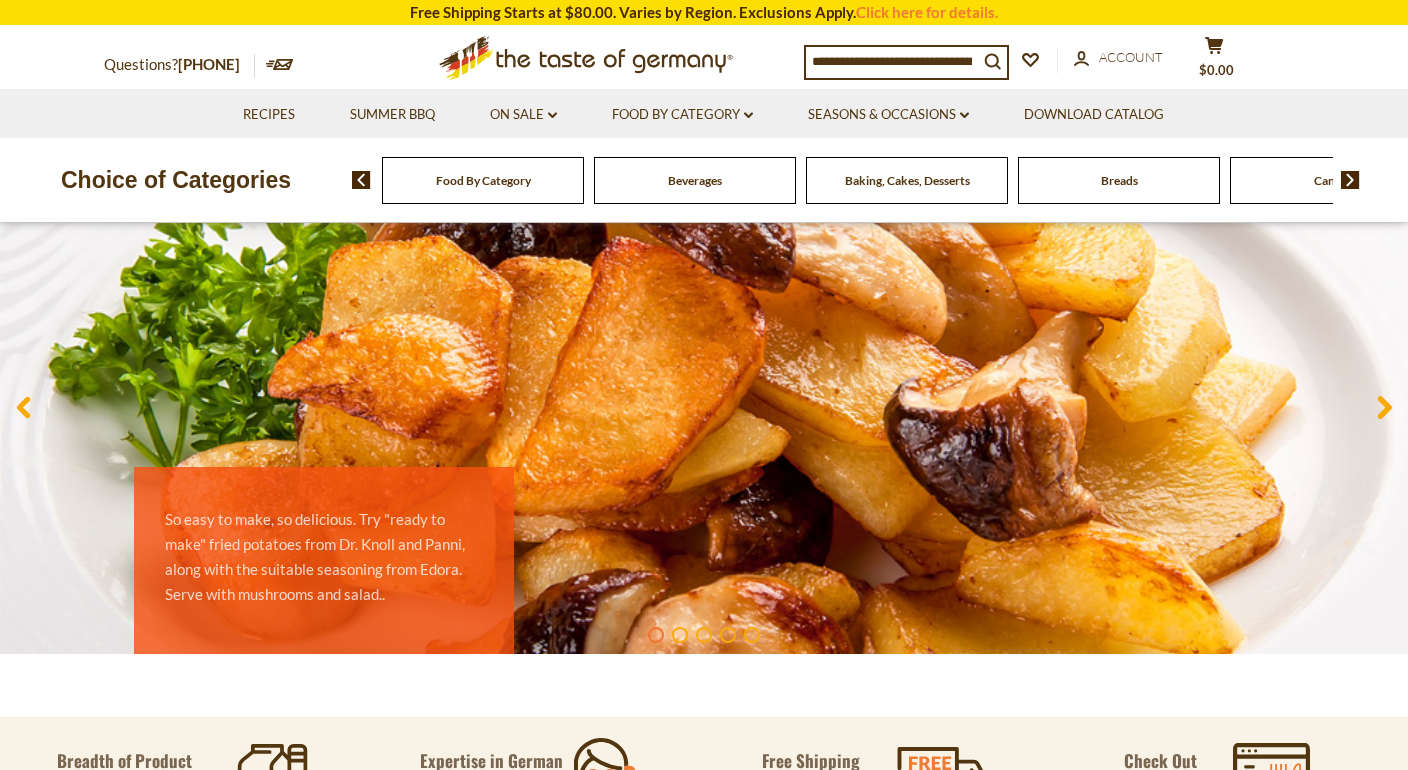 click at bounding box center [1384, 411] 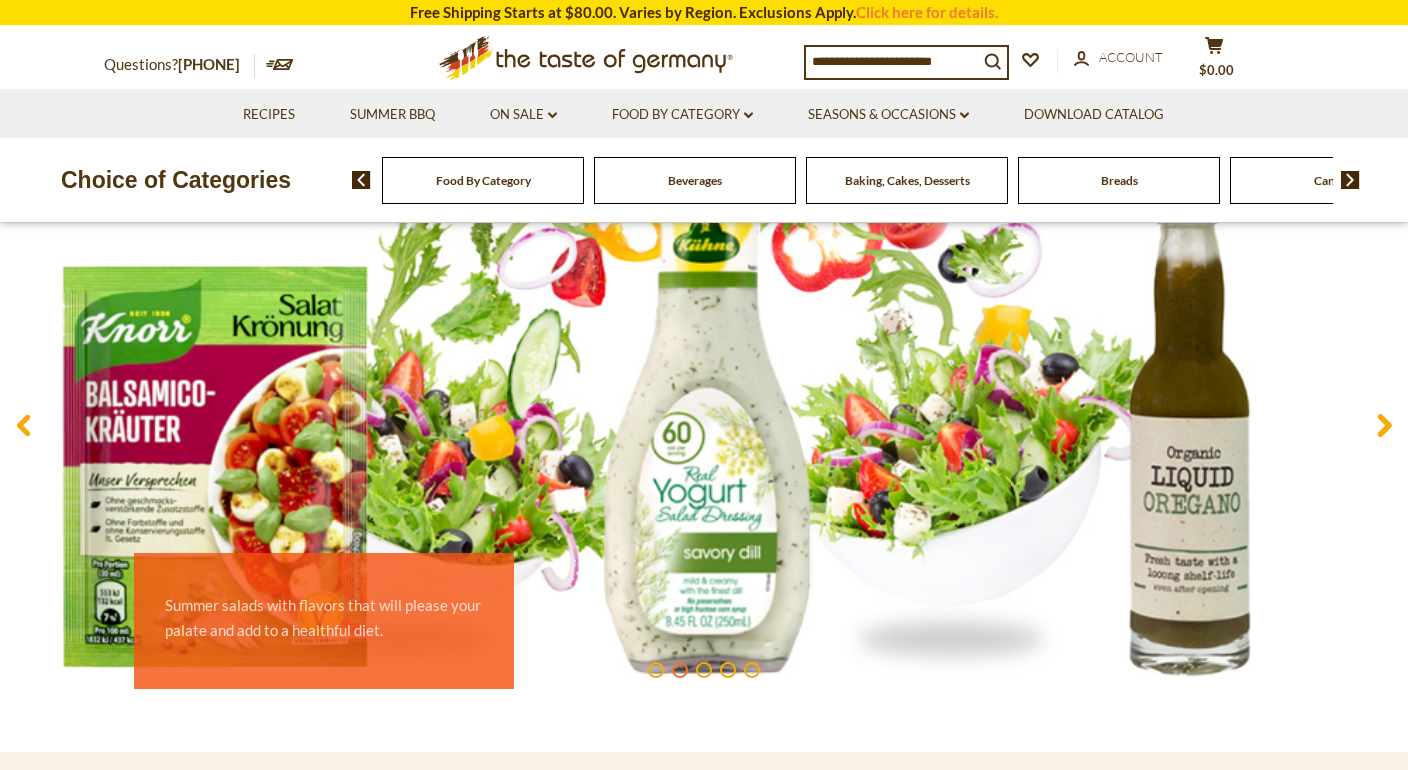 click on "Food By Category" at bounding box center (483, 180) 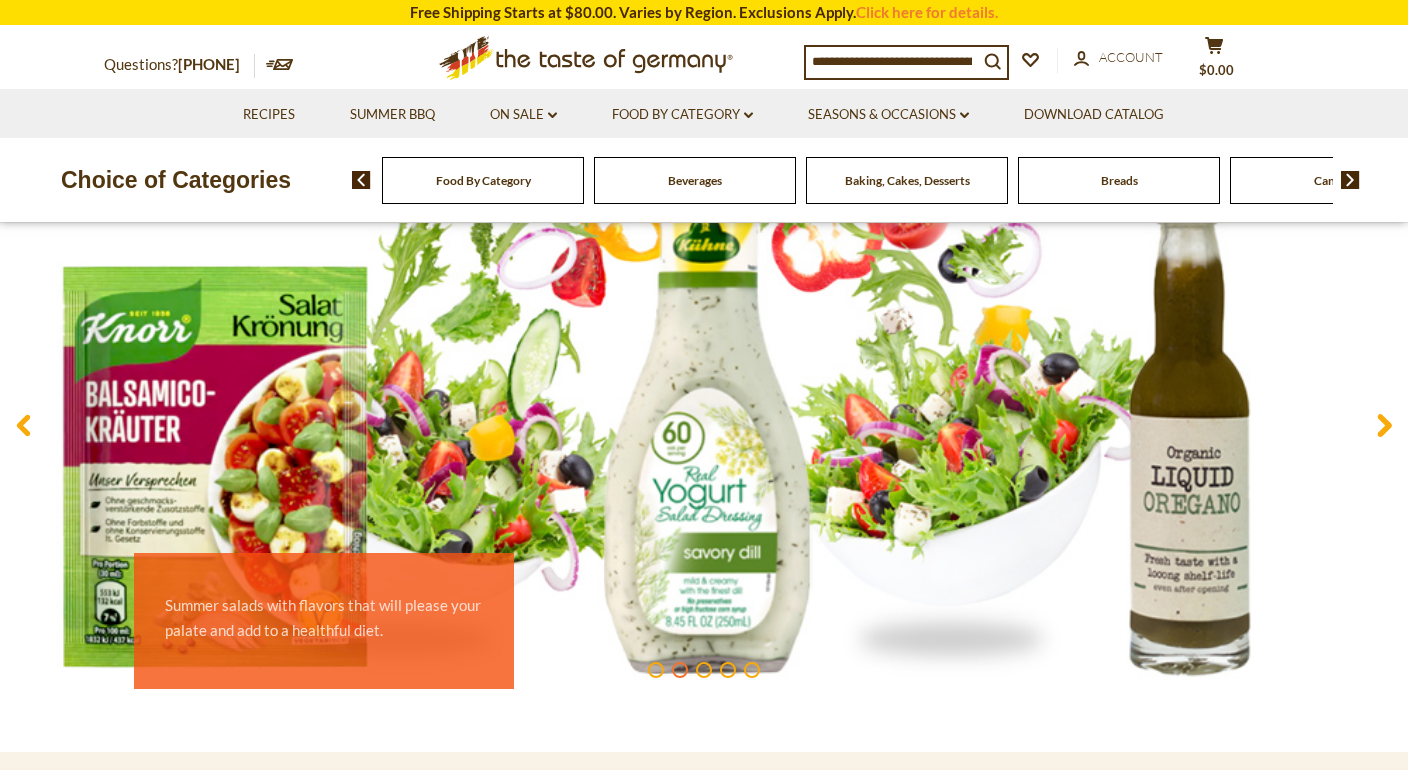 click on "Food By Category" at bounding box center [483, 180] 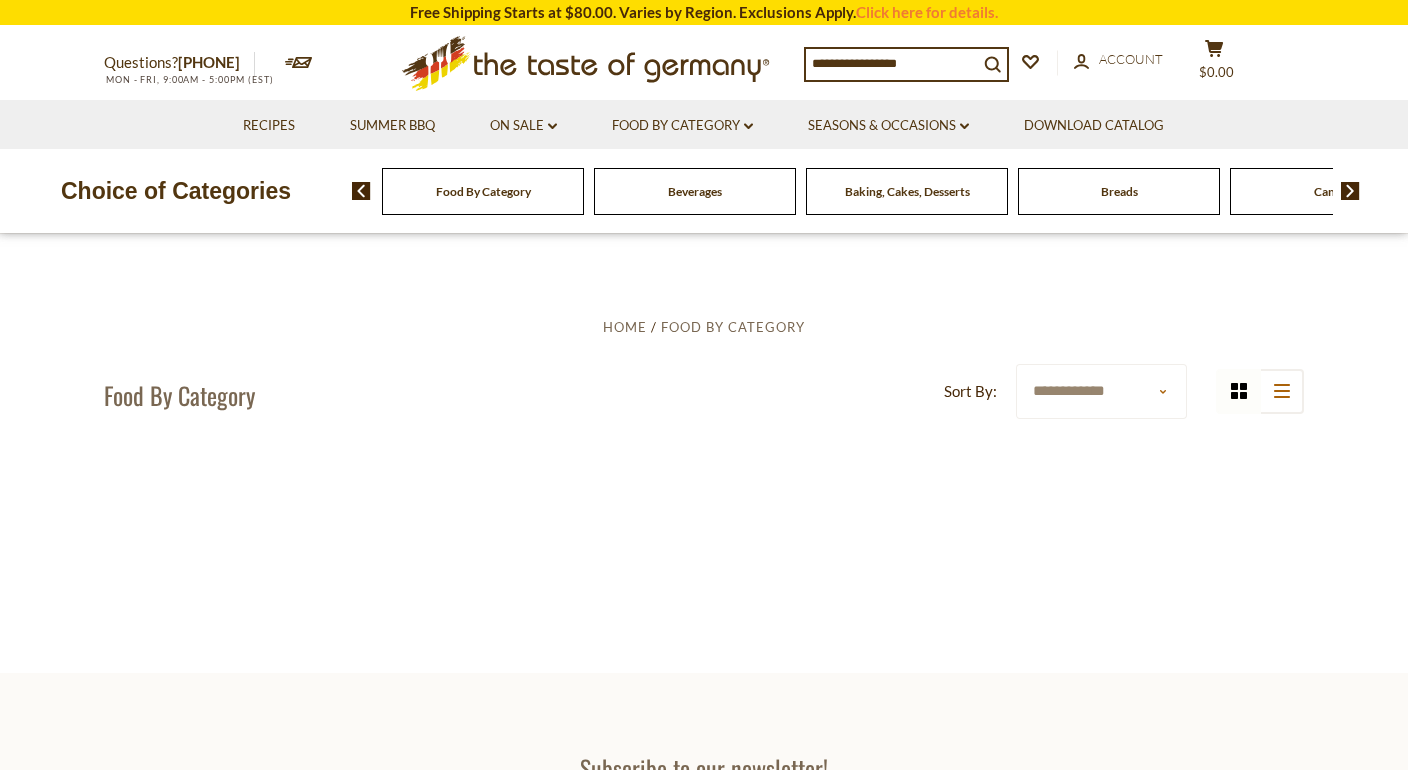 scroll, scrollTop: 0, scrollLeft: 0, axis: both 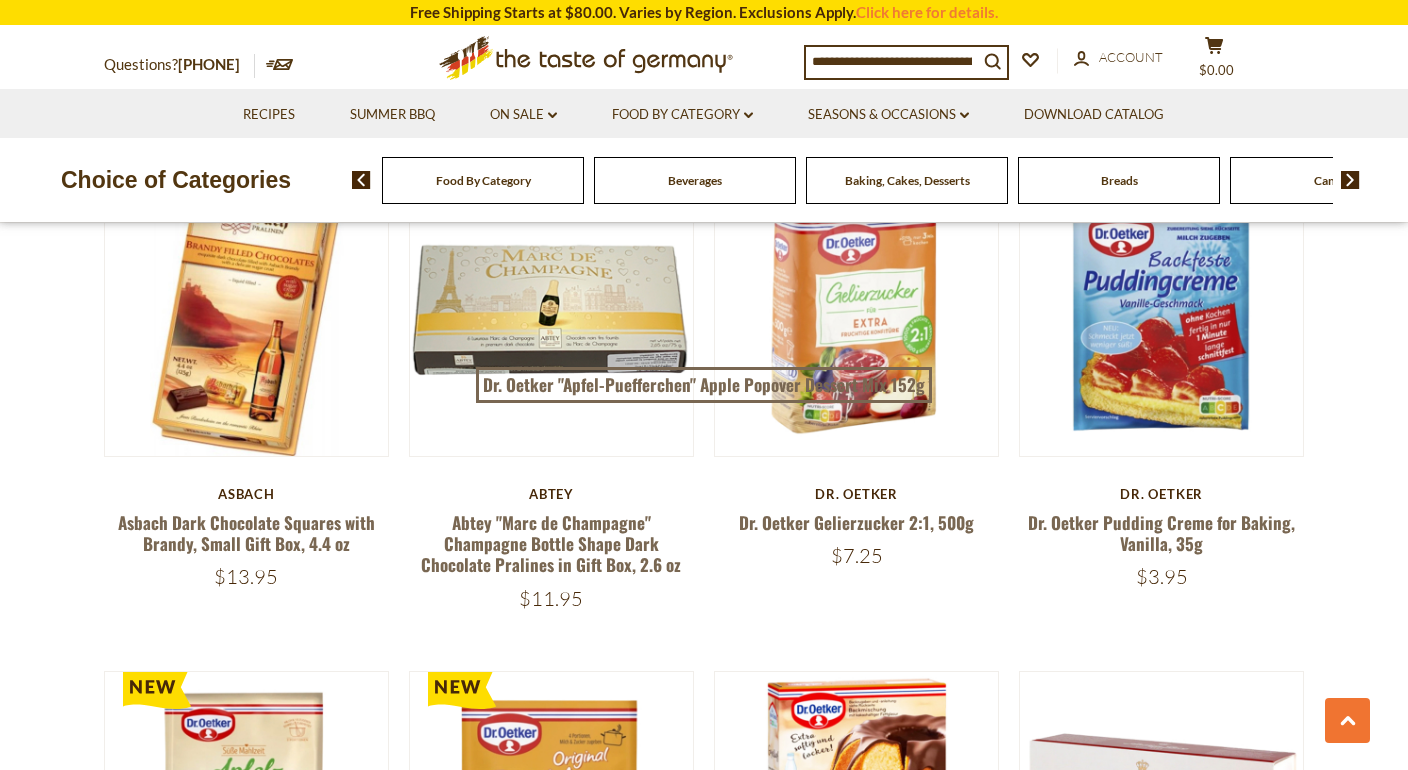 click at bounding box center [361, 180] 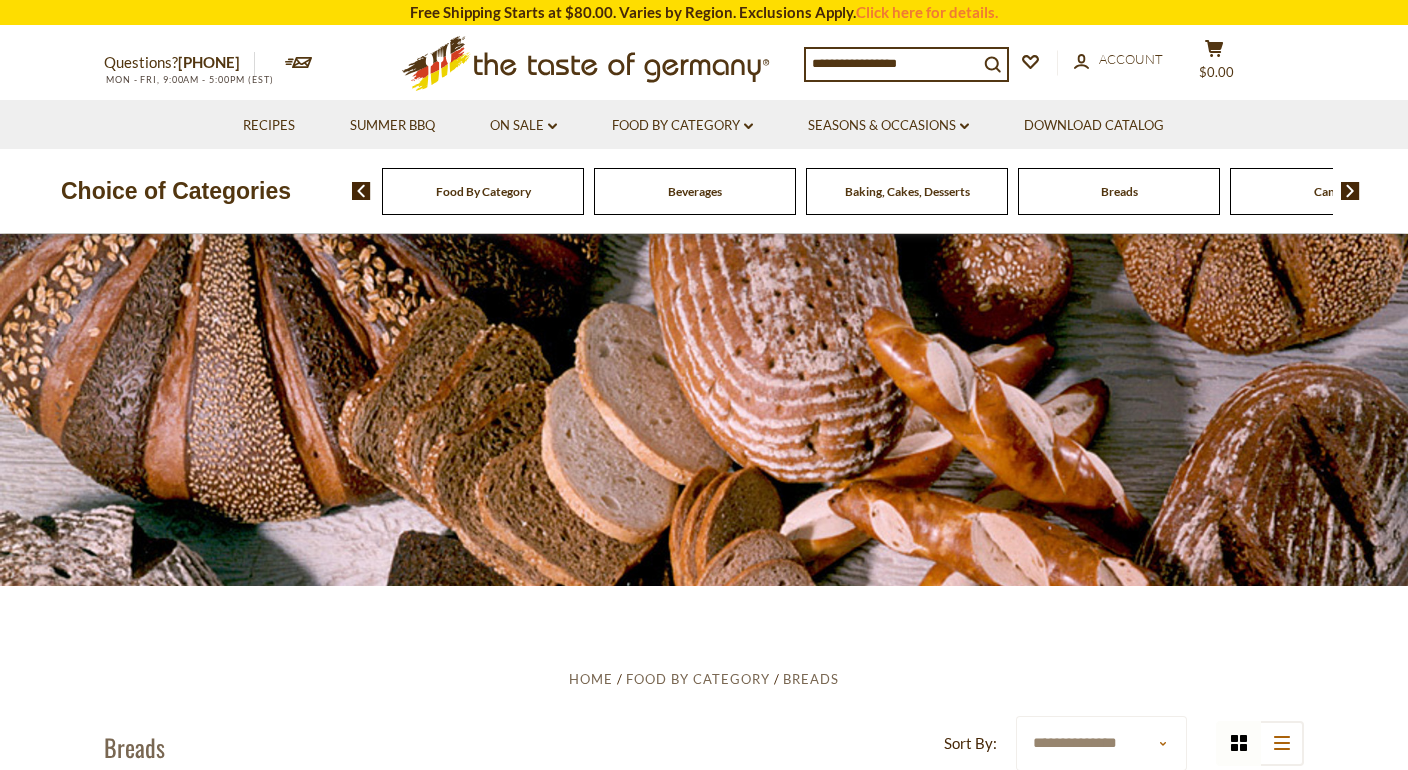 scroll, scrollTop: 0, scrollLeft: 0, axis: both 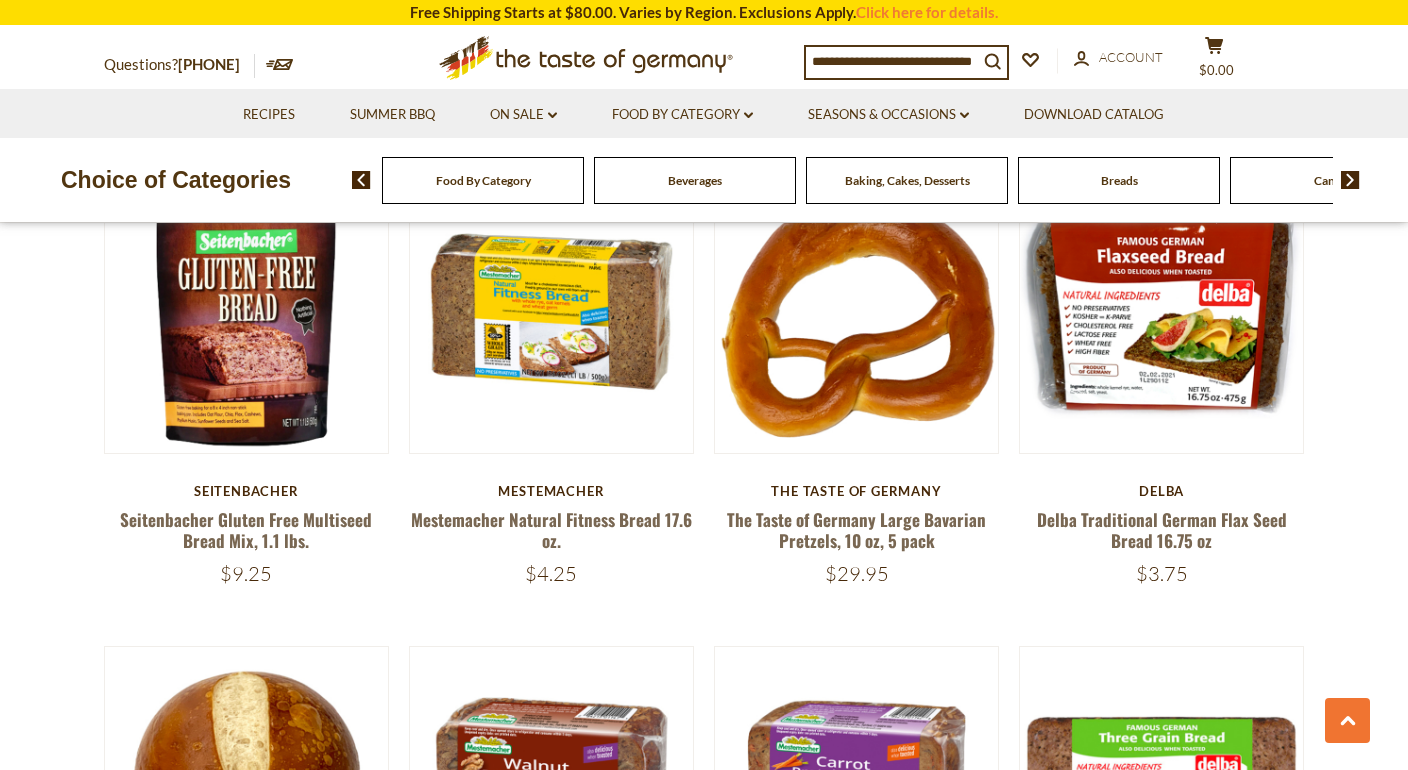 click at bounding box center (1350, 180) 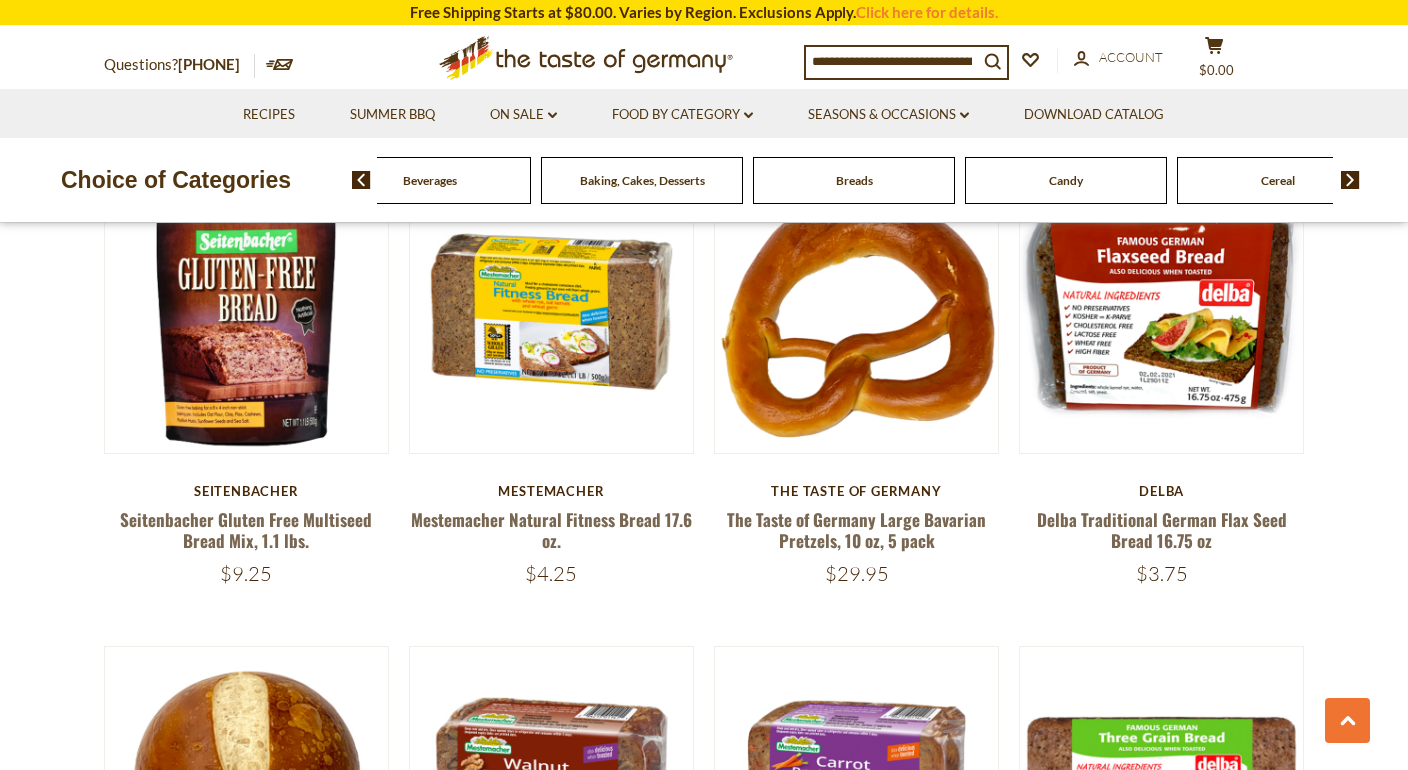 click at bounding box center (1350, 180) 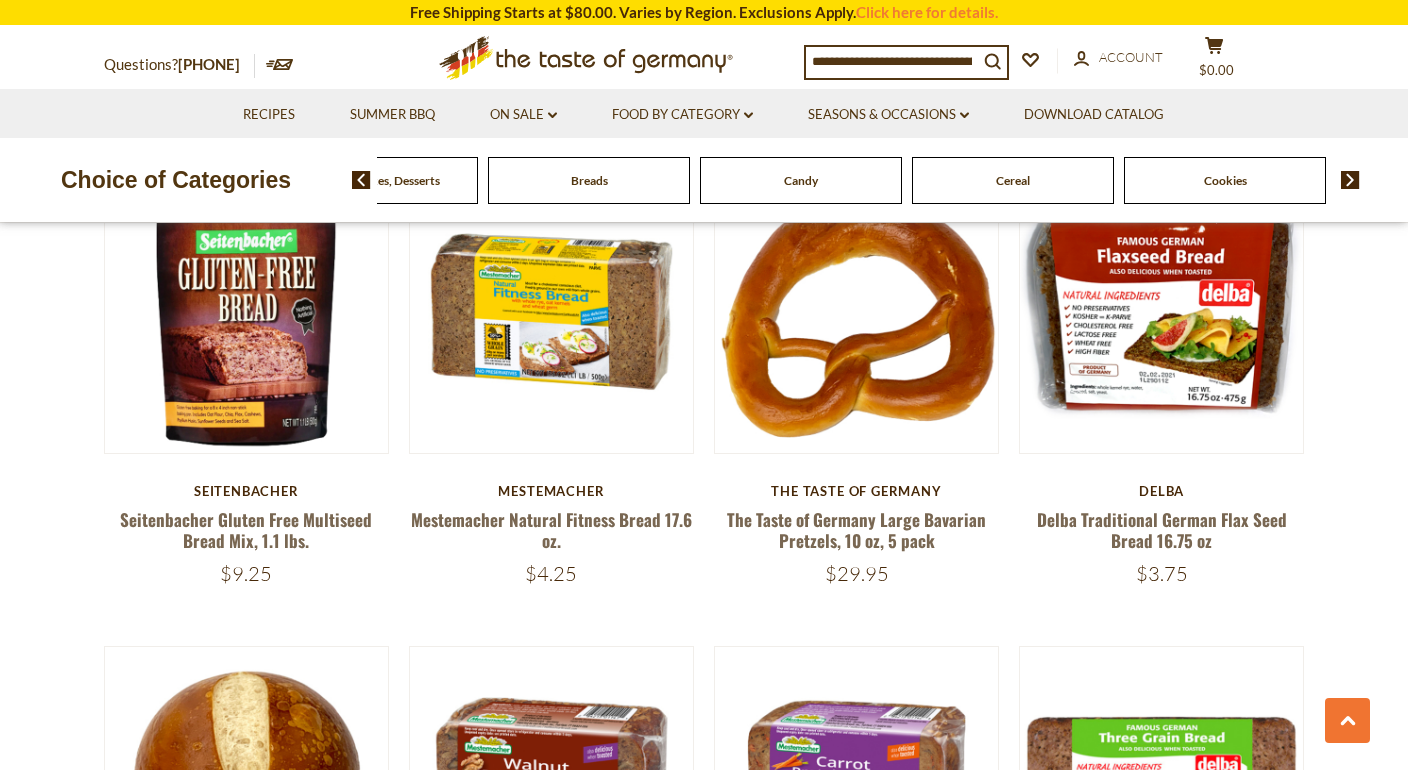 click at bounding box center [1350, 180] 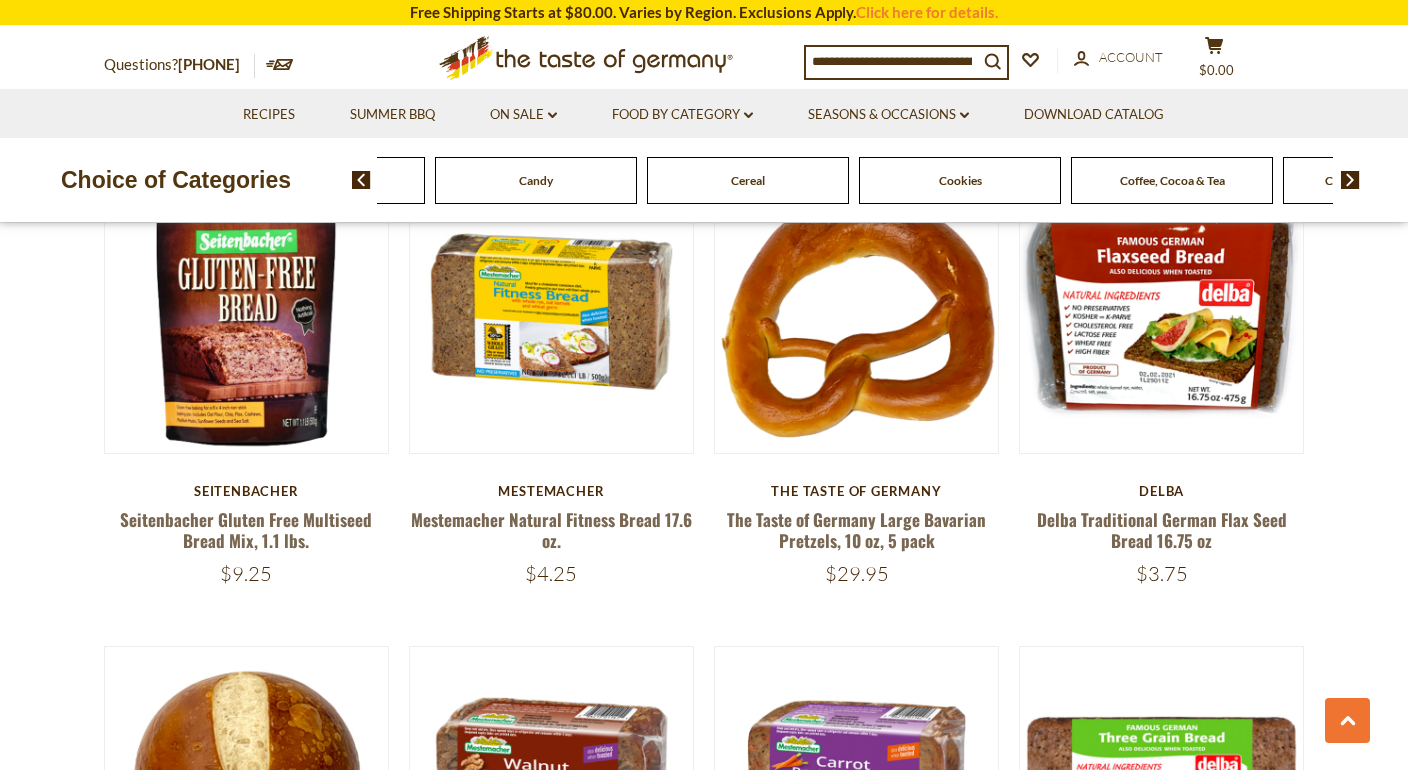 click on "Cereal" at bounding box center [-312, 180] 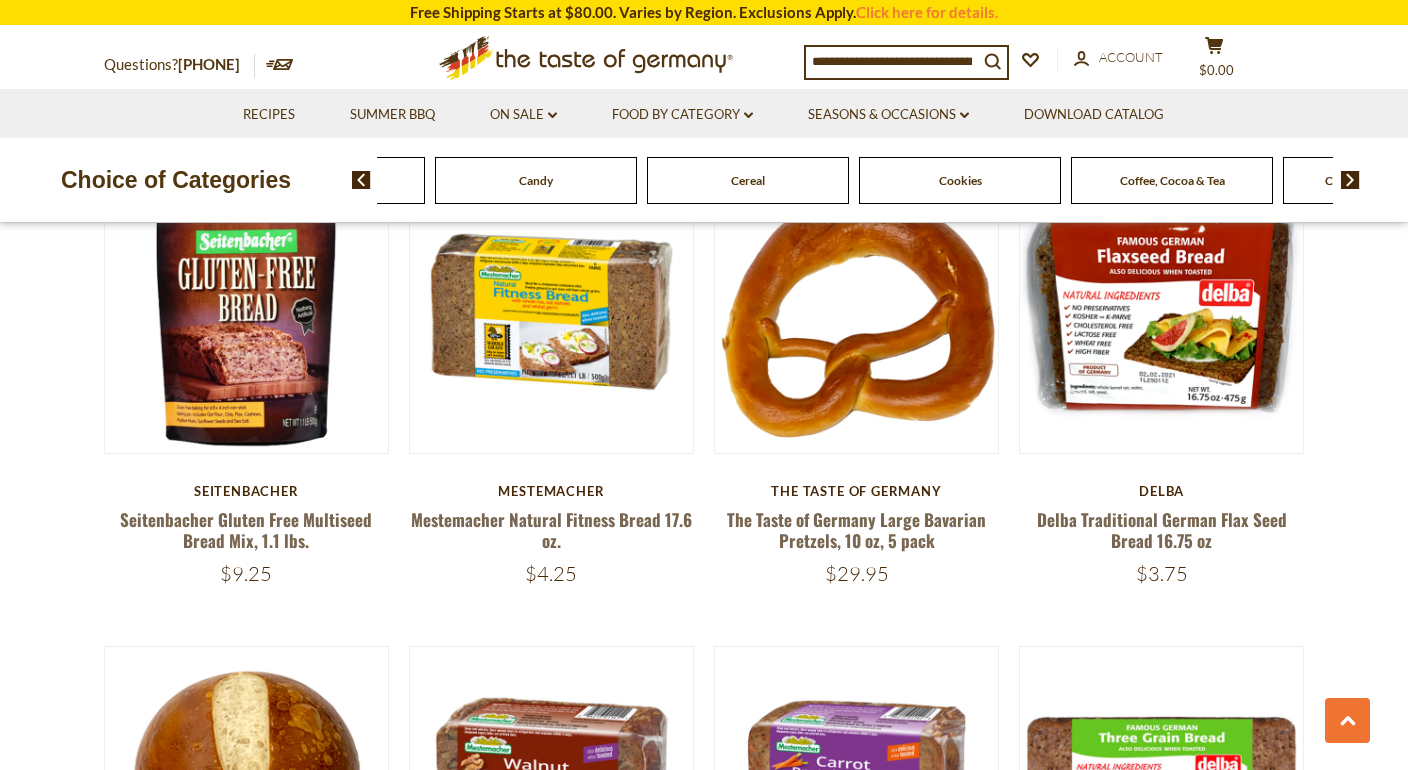 click on "Cereal" at bounding box center (748, 180) 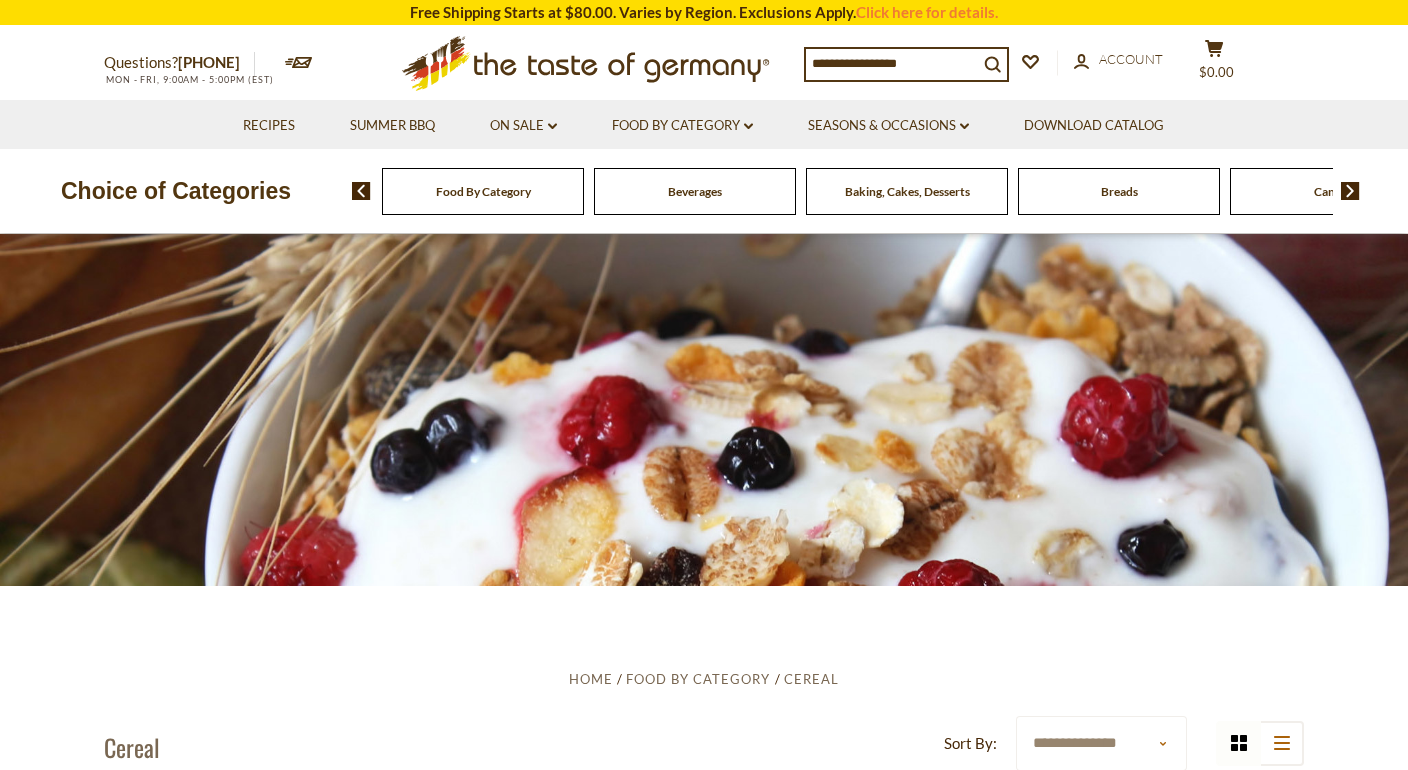 scroll, scrollTop: 0, scrollLeft: 0, axis: both 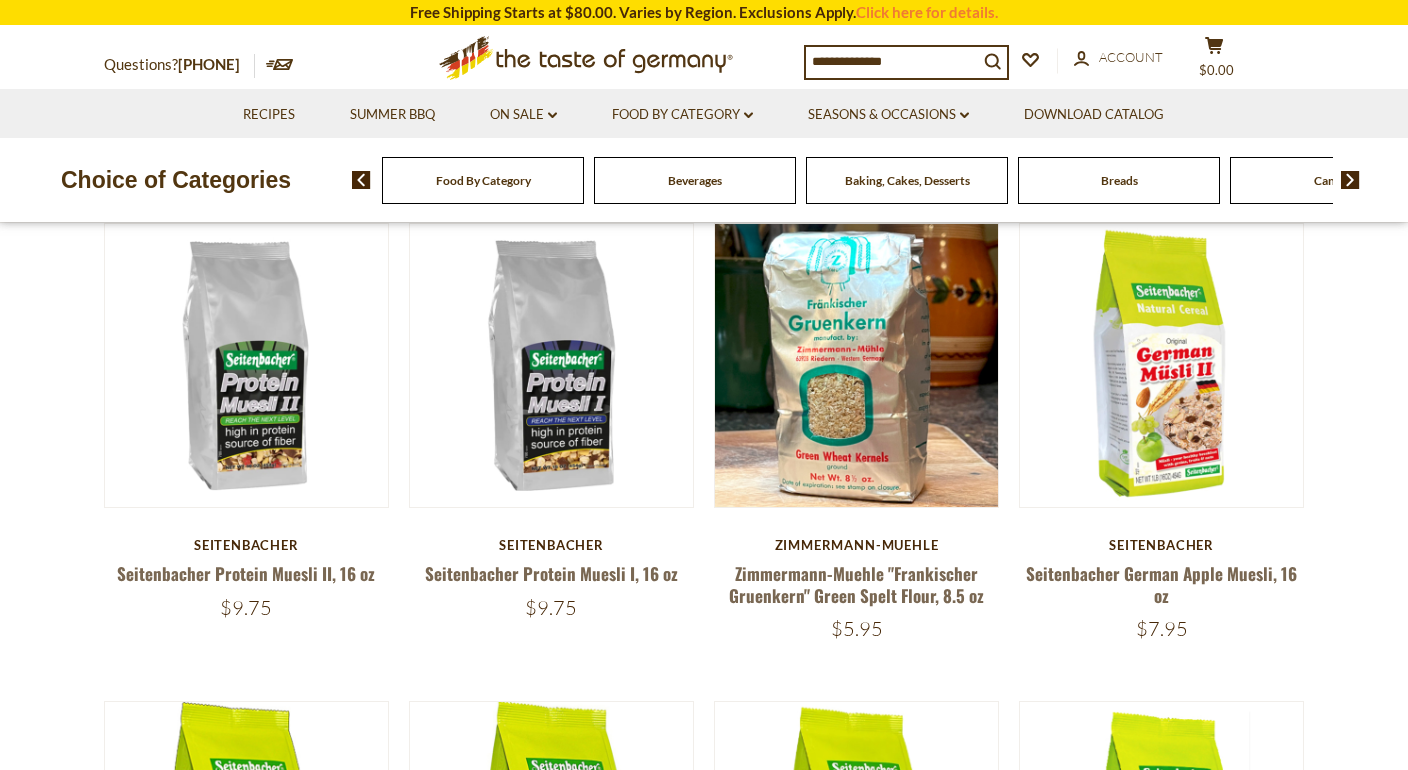 click at bounding box center [1350, 180] 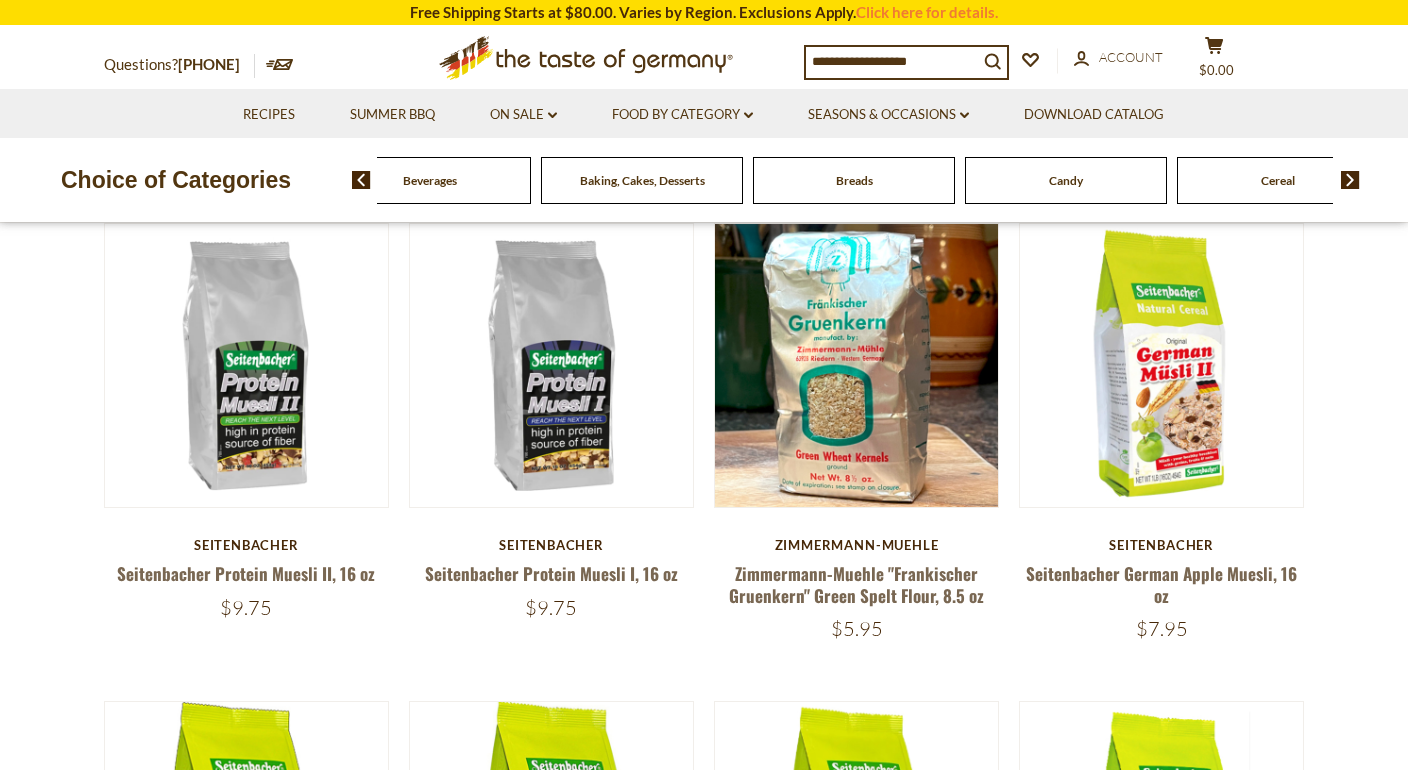 click at bounding box center [1350, 180] 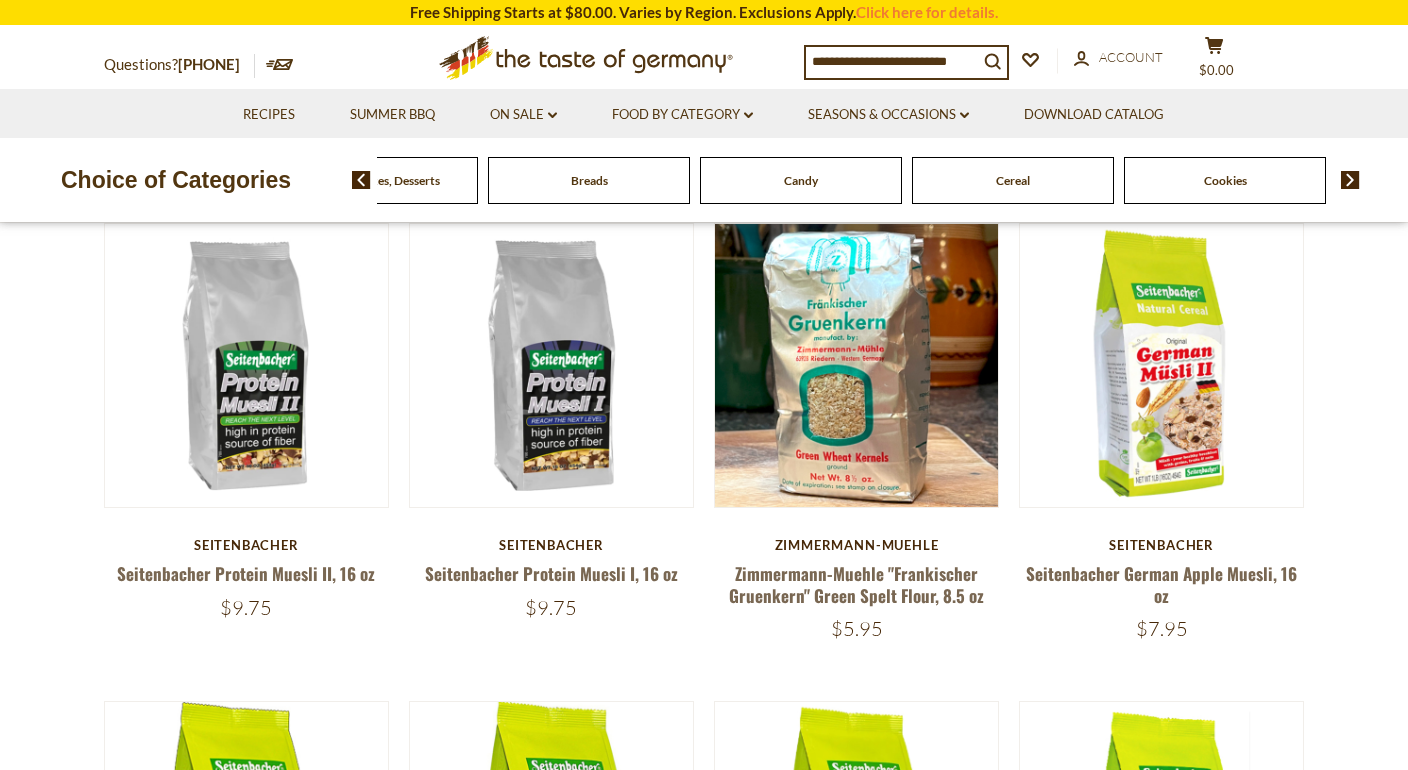 click at bounding box center [1350, 180] 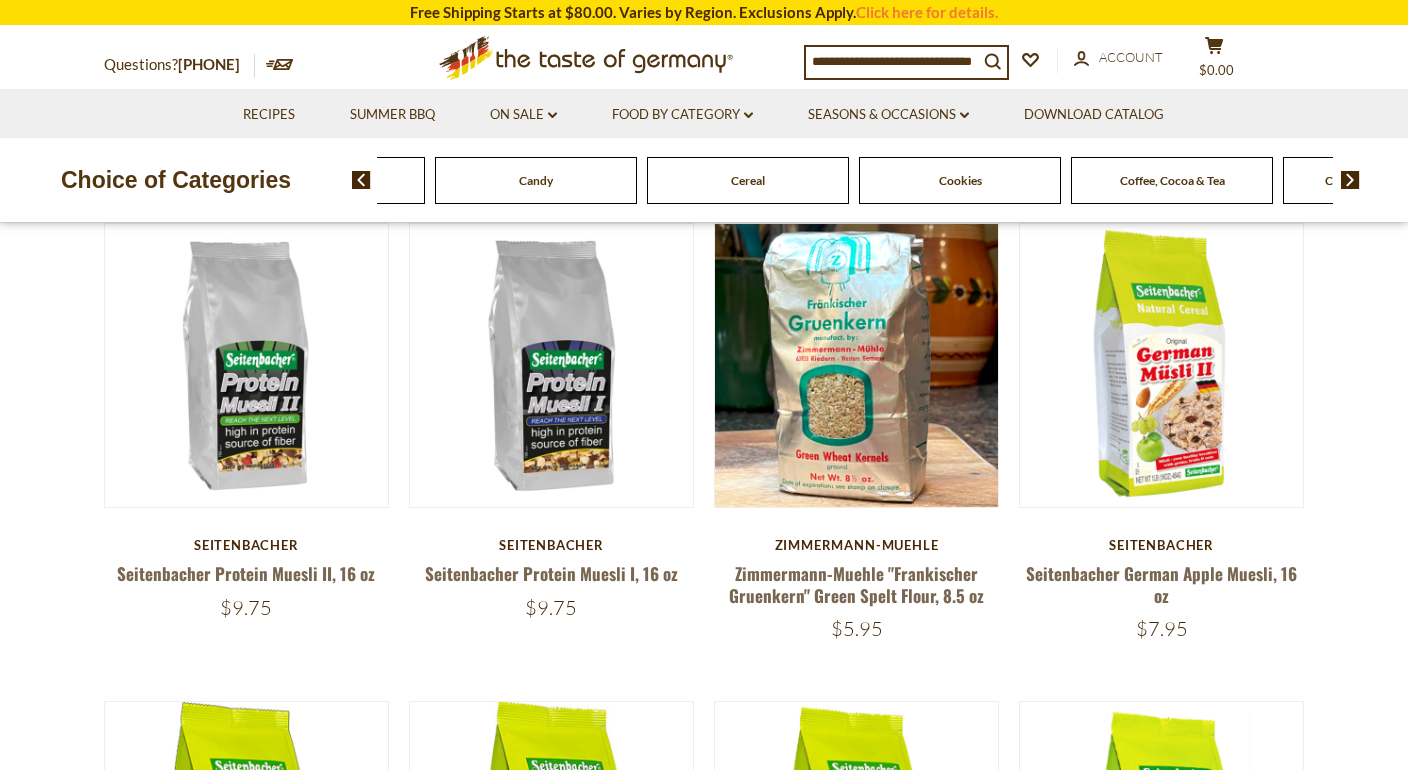 click at bounding box center (1350, 180) 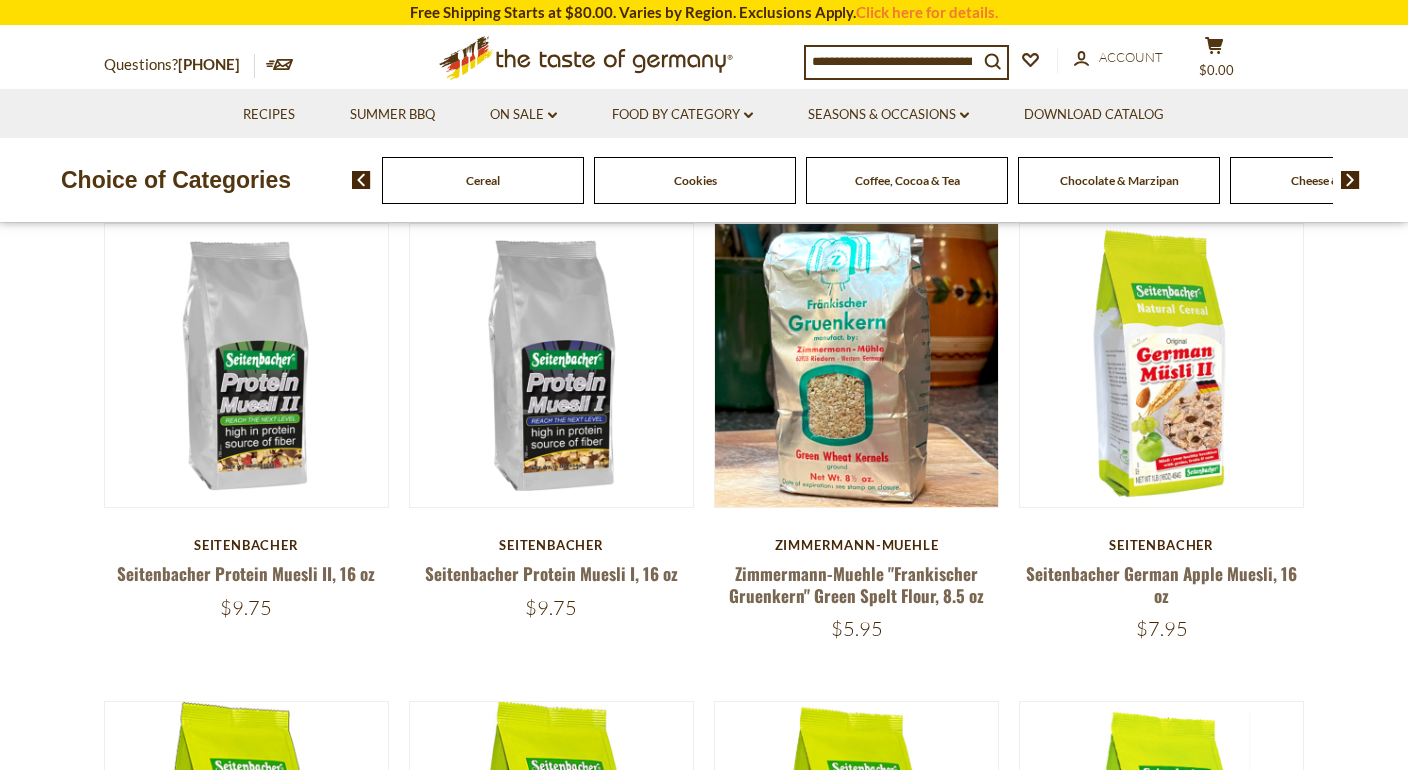 click at bounding box center [1350, 180] 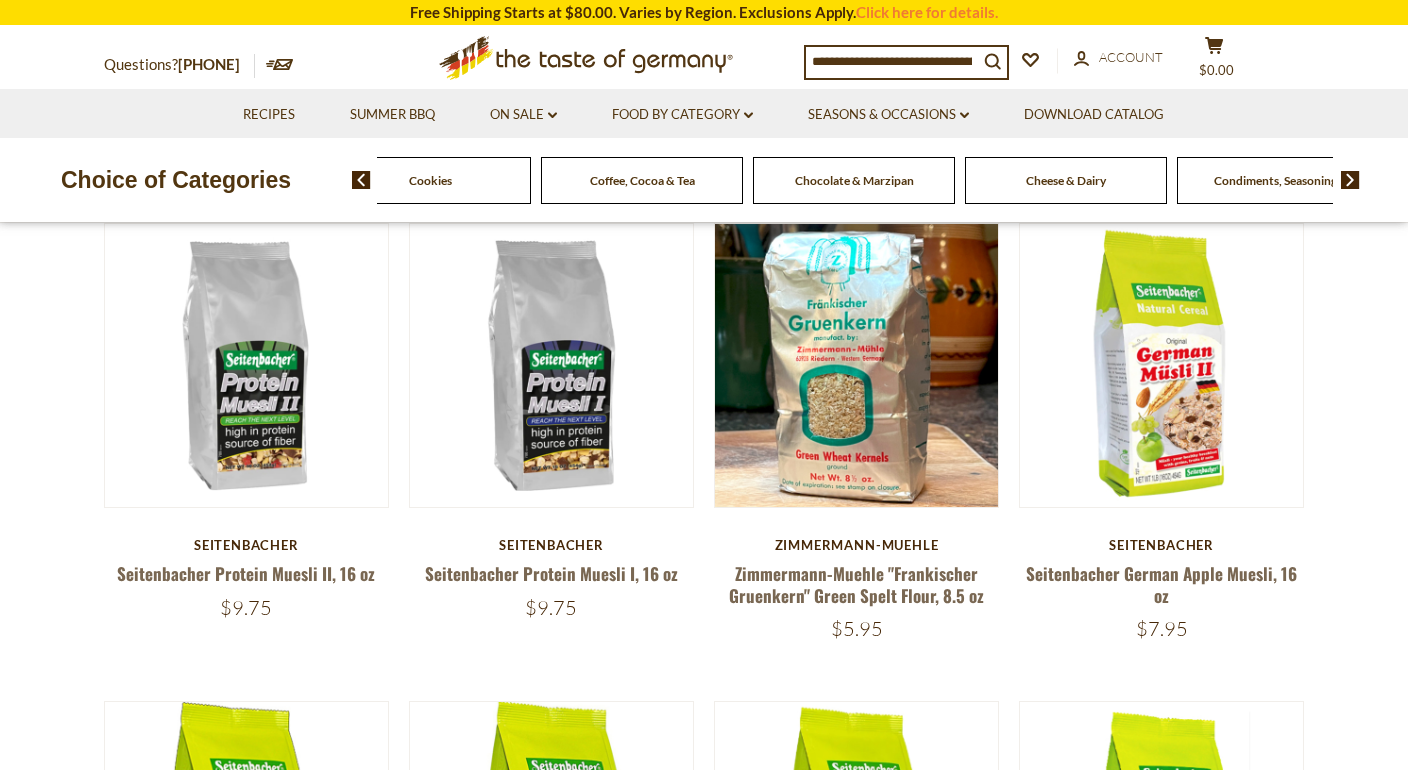 click on "Coffee, Cocoa & Tea" at bounding box center [642, 180] 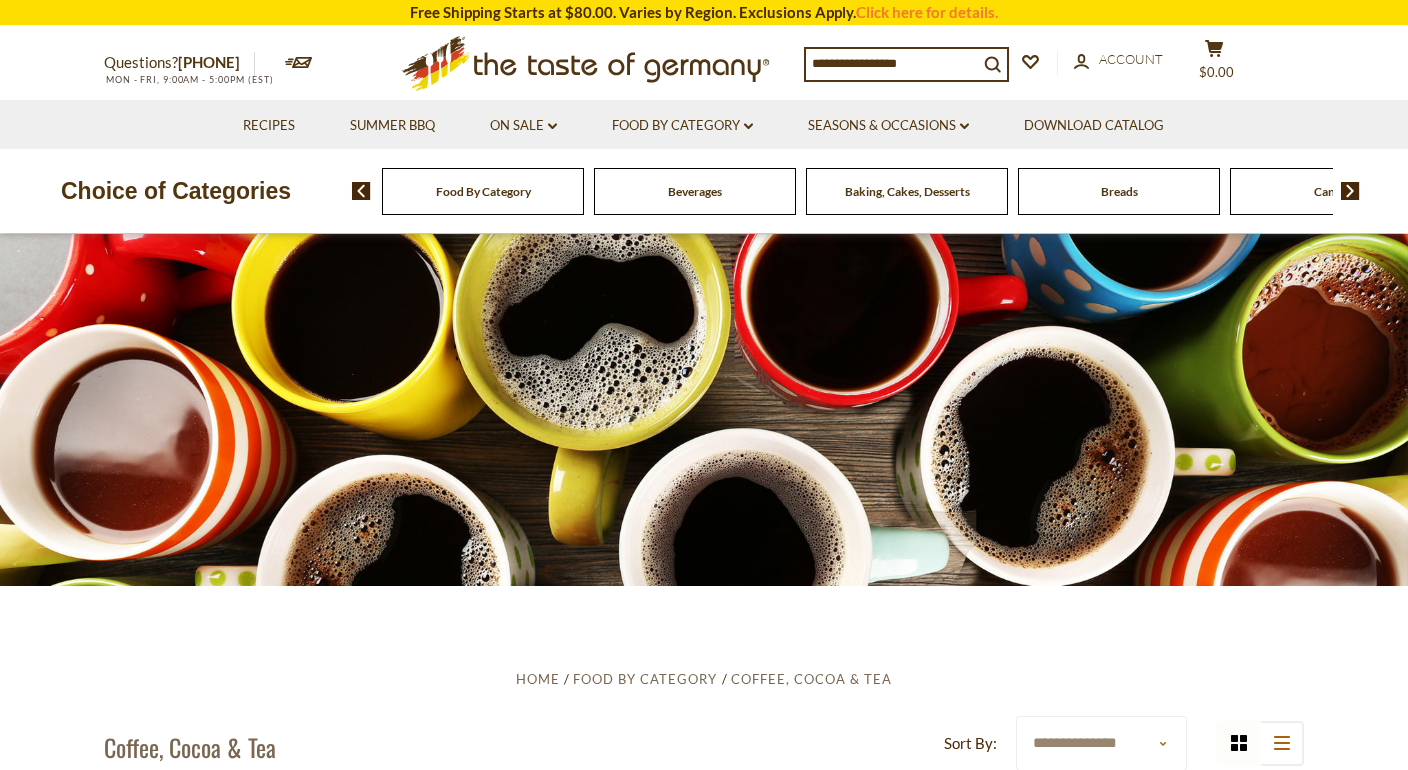 scroll, scrollTop: 0, scrollLeft: 0, axis: both 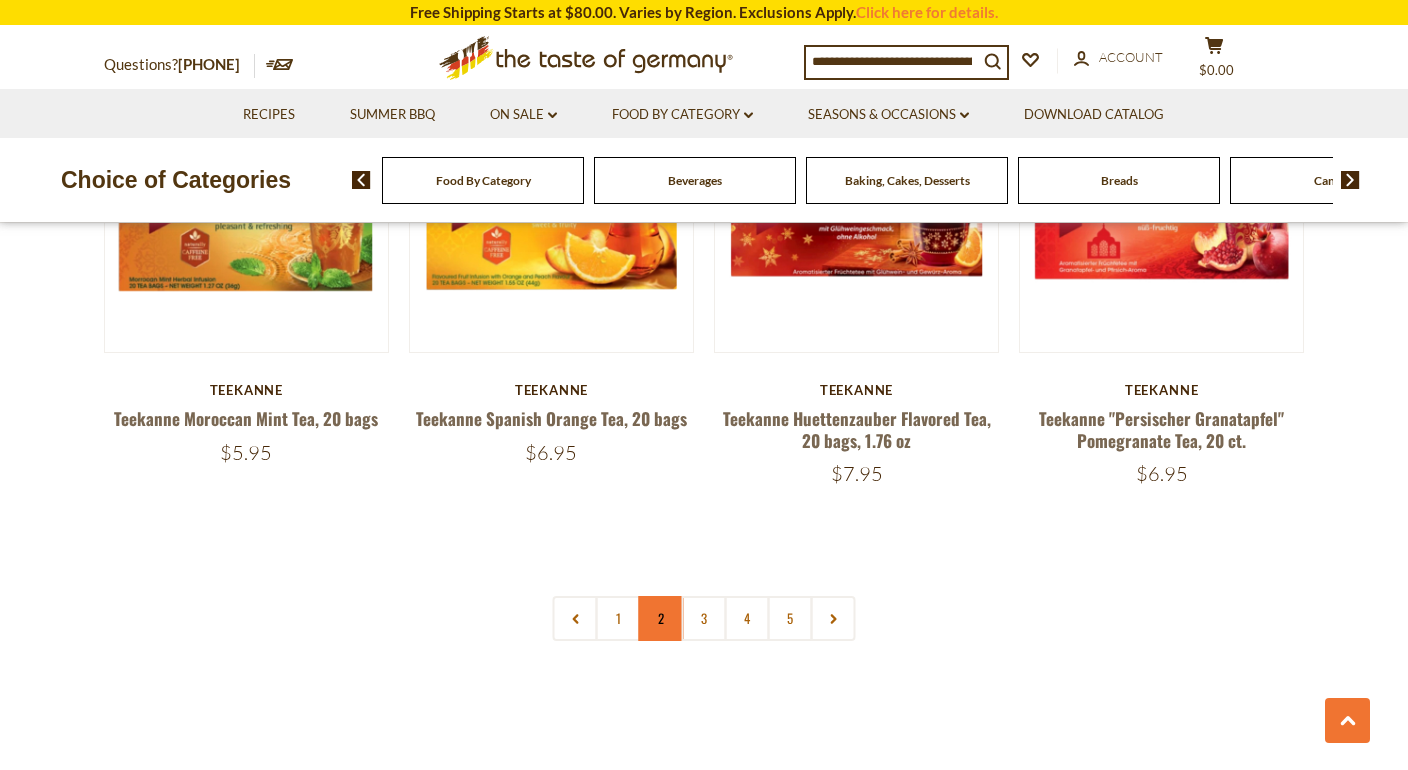click on "2" at bounding box center [661, 618] 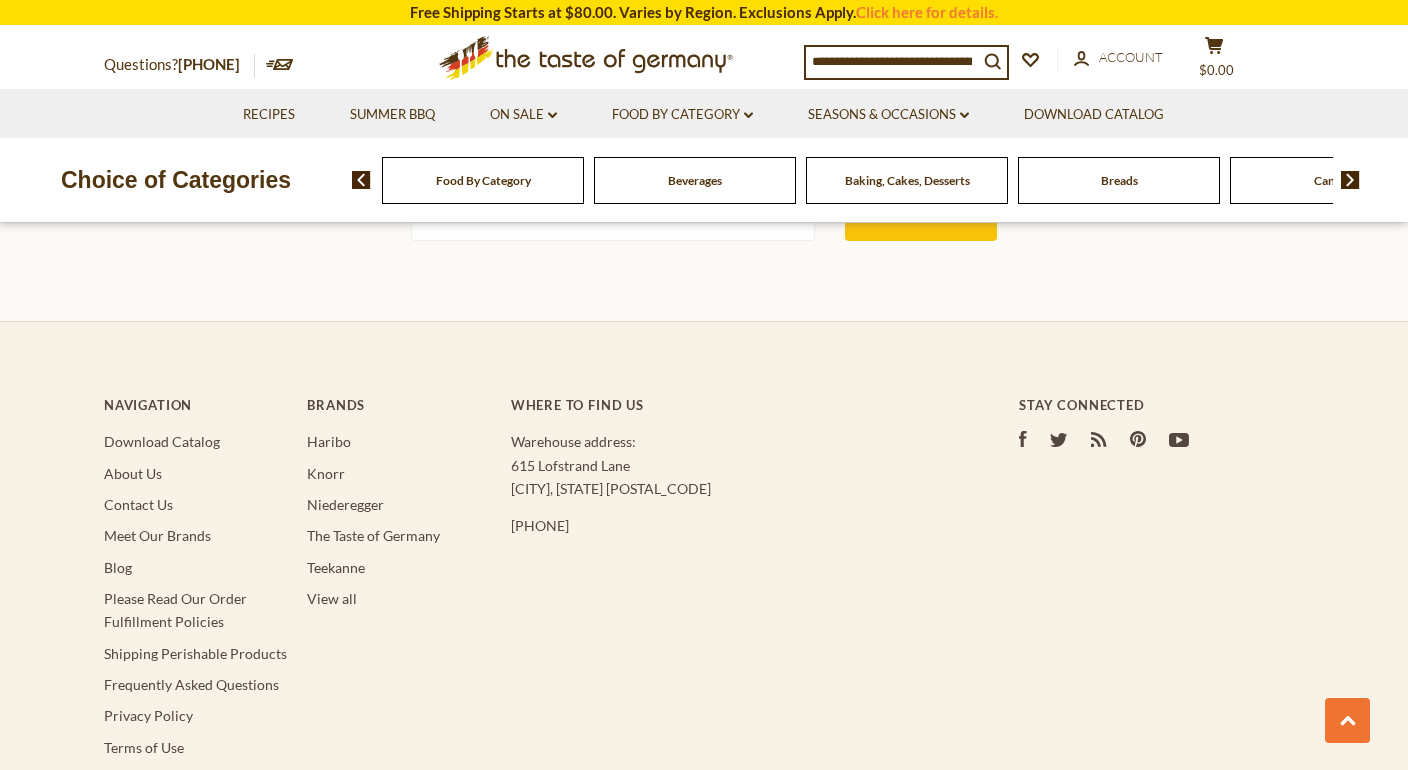 scroll, scrollTop: 5893, scrollLeft: 0, axis: vertical 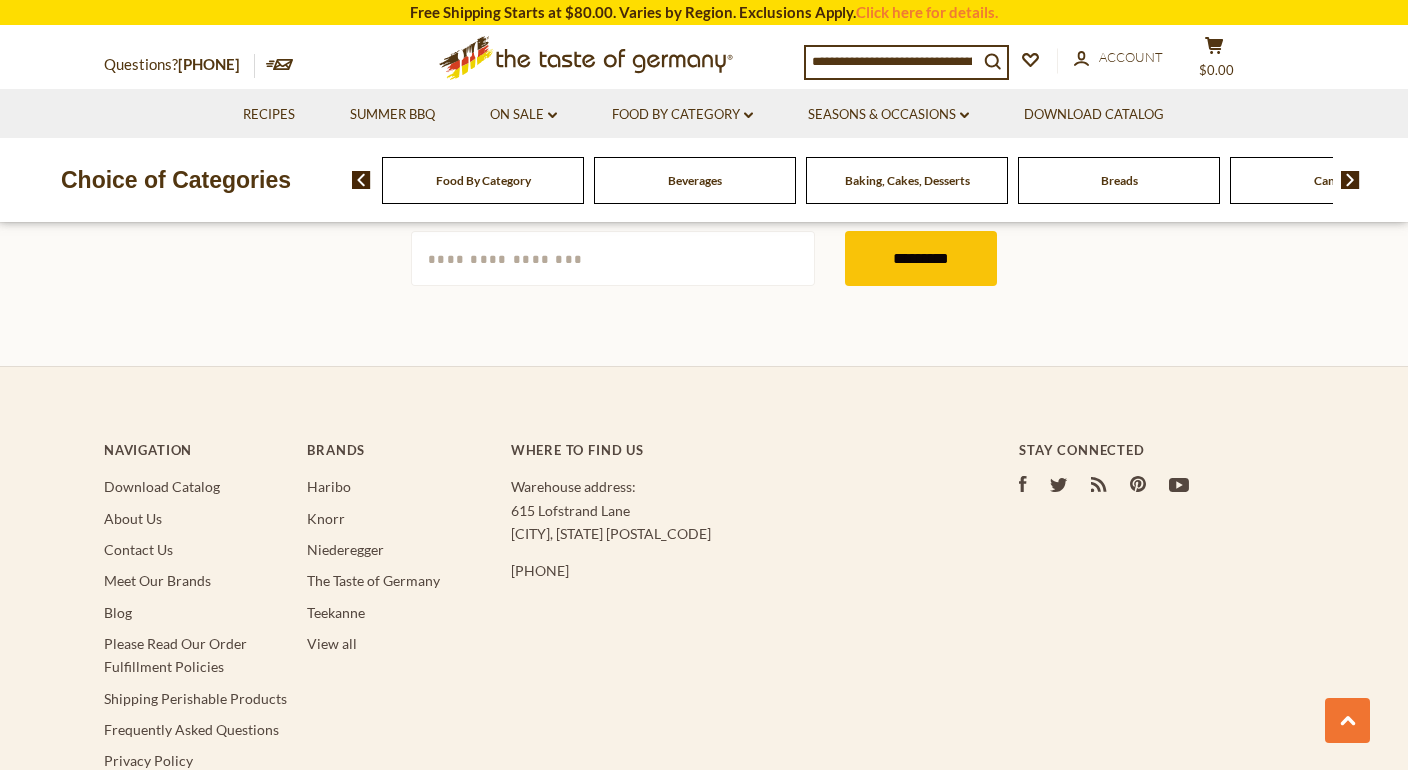 click at bounding box center [1350, 180] 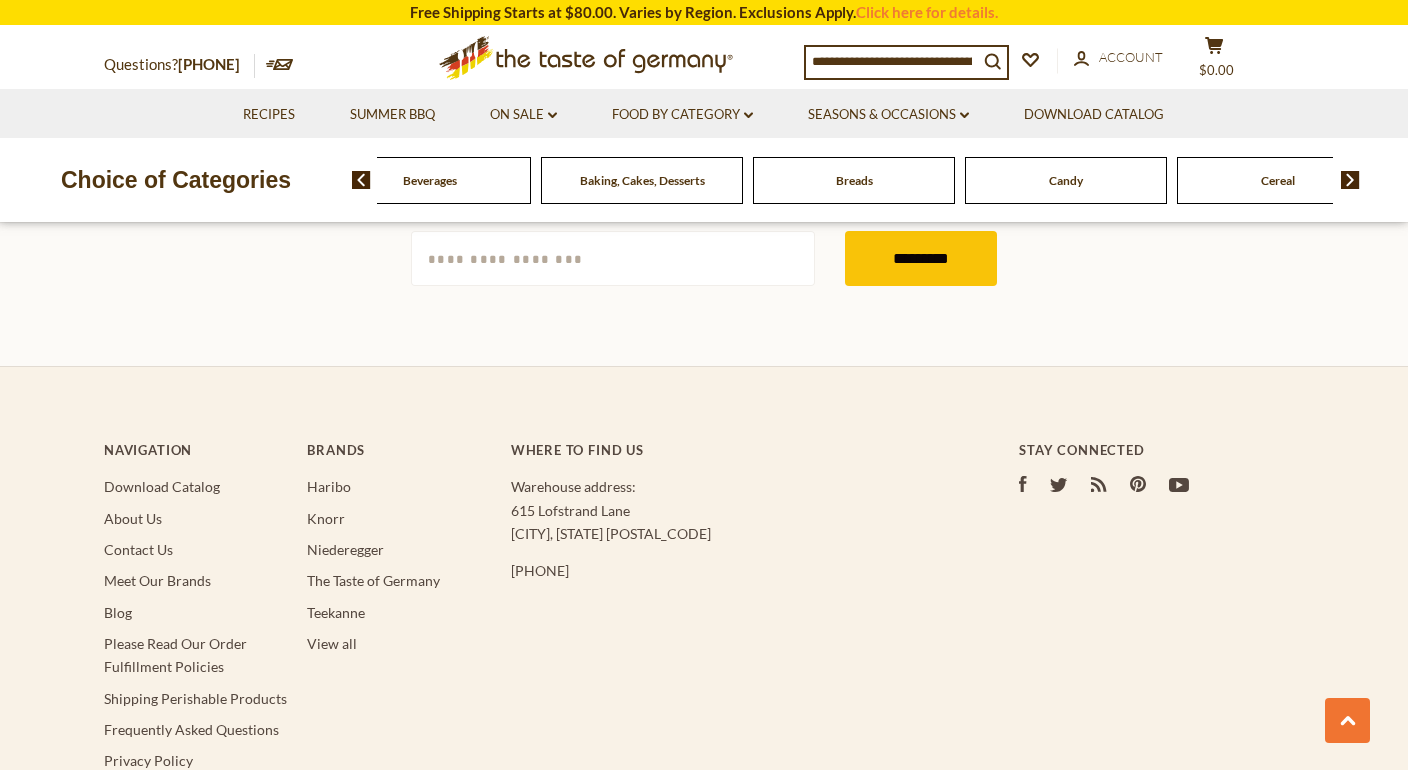 click at bounding box center (1350, 180) 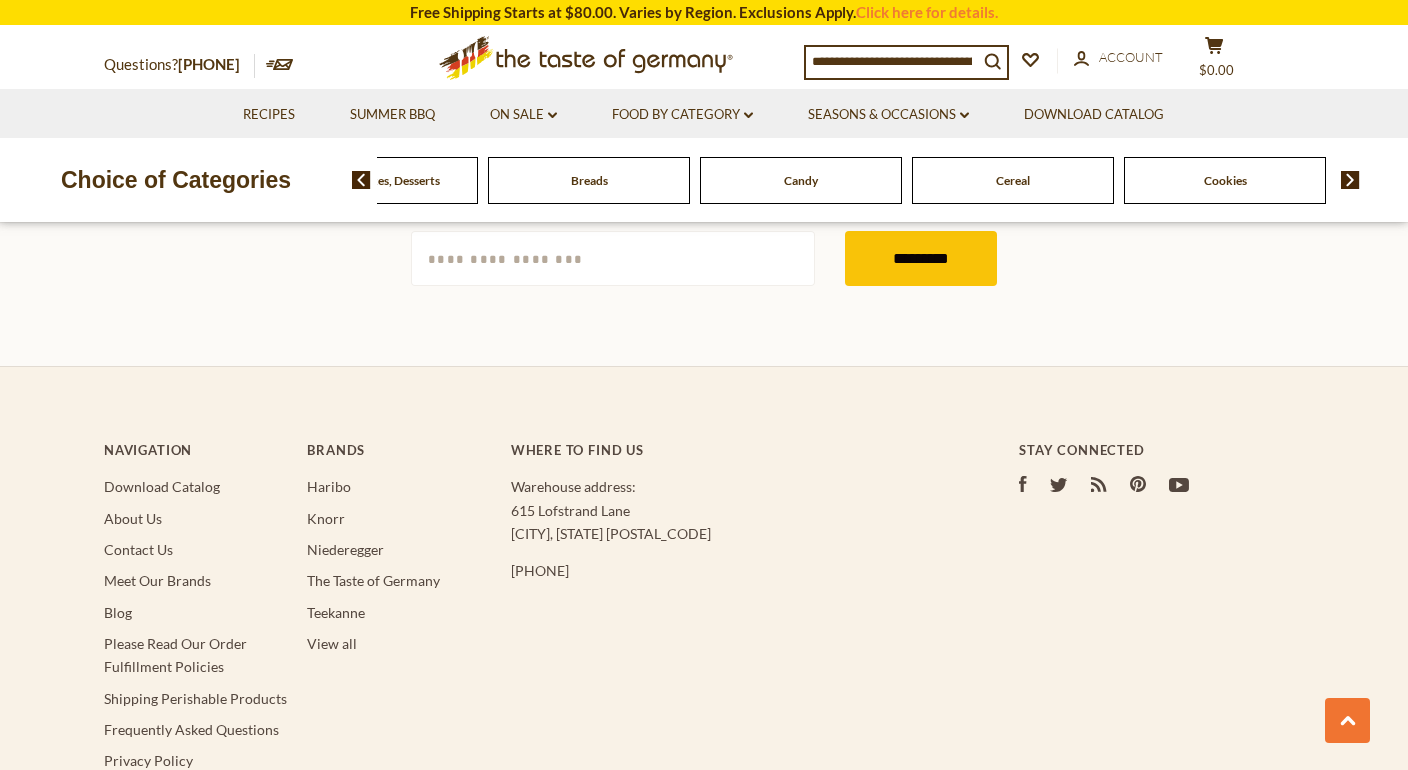 click at bounding box center [1350, 180] 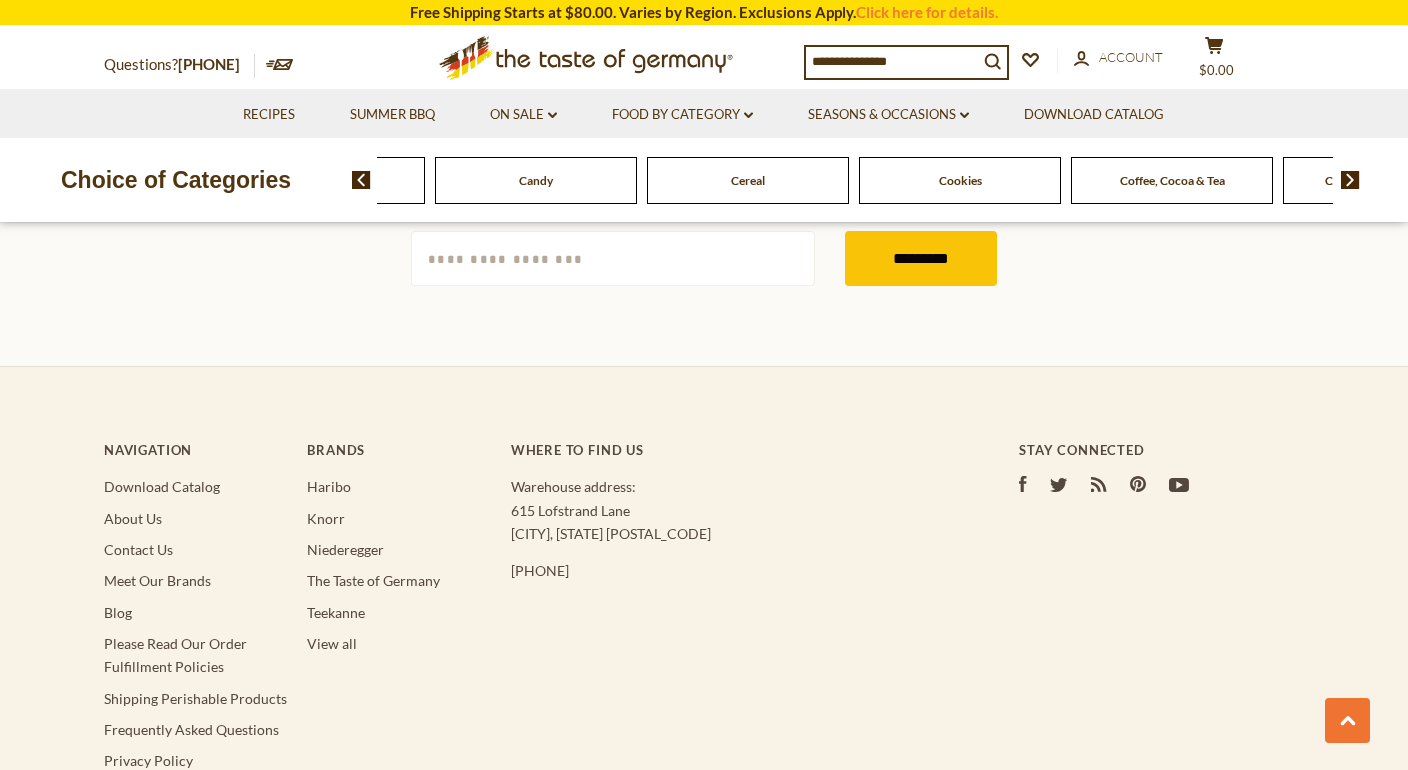 click at bounding box center (1350, 180) 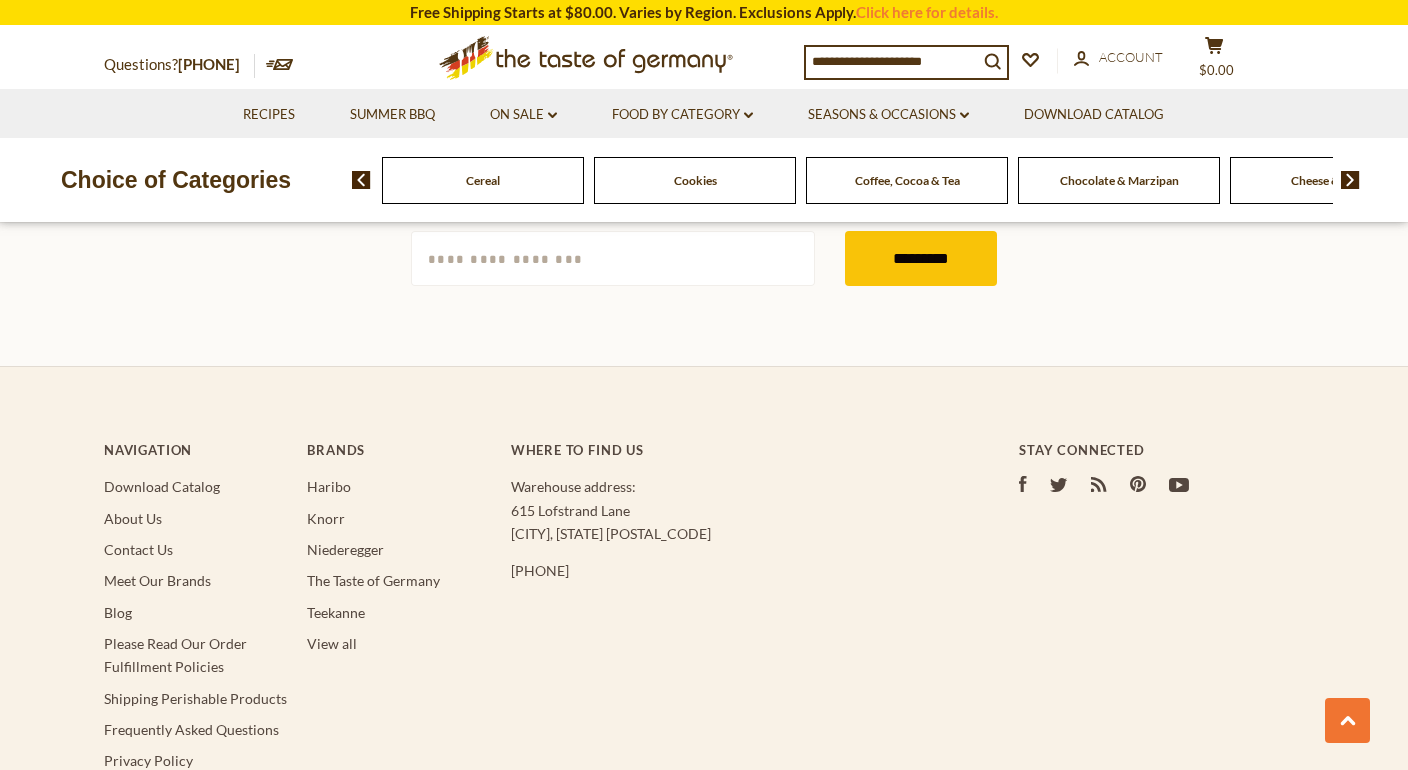 click at bounding box center [1350, 180] 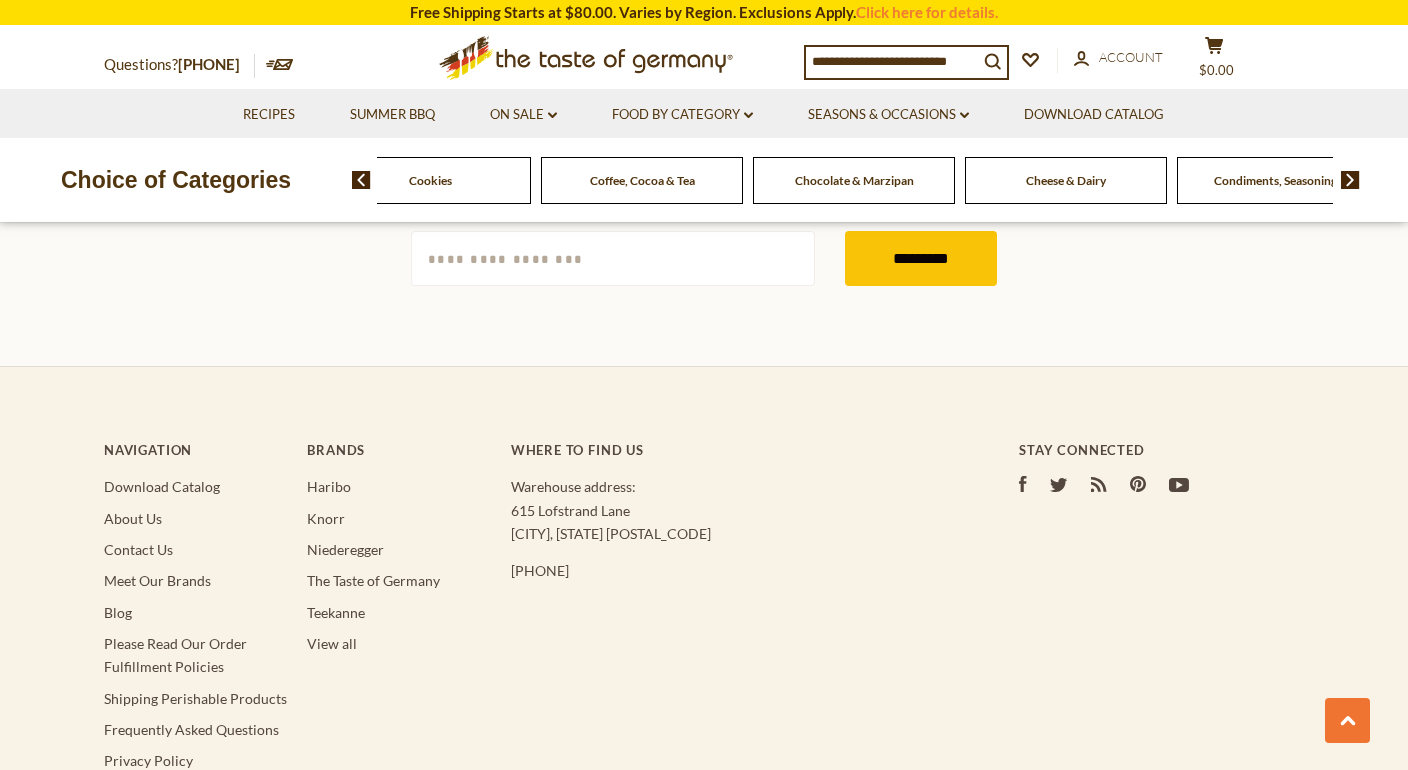 click at bounding box center [1350, 180] 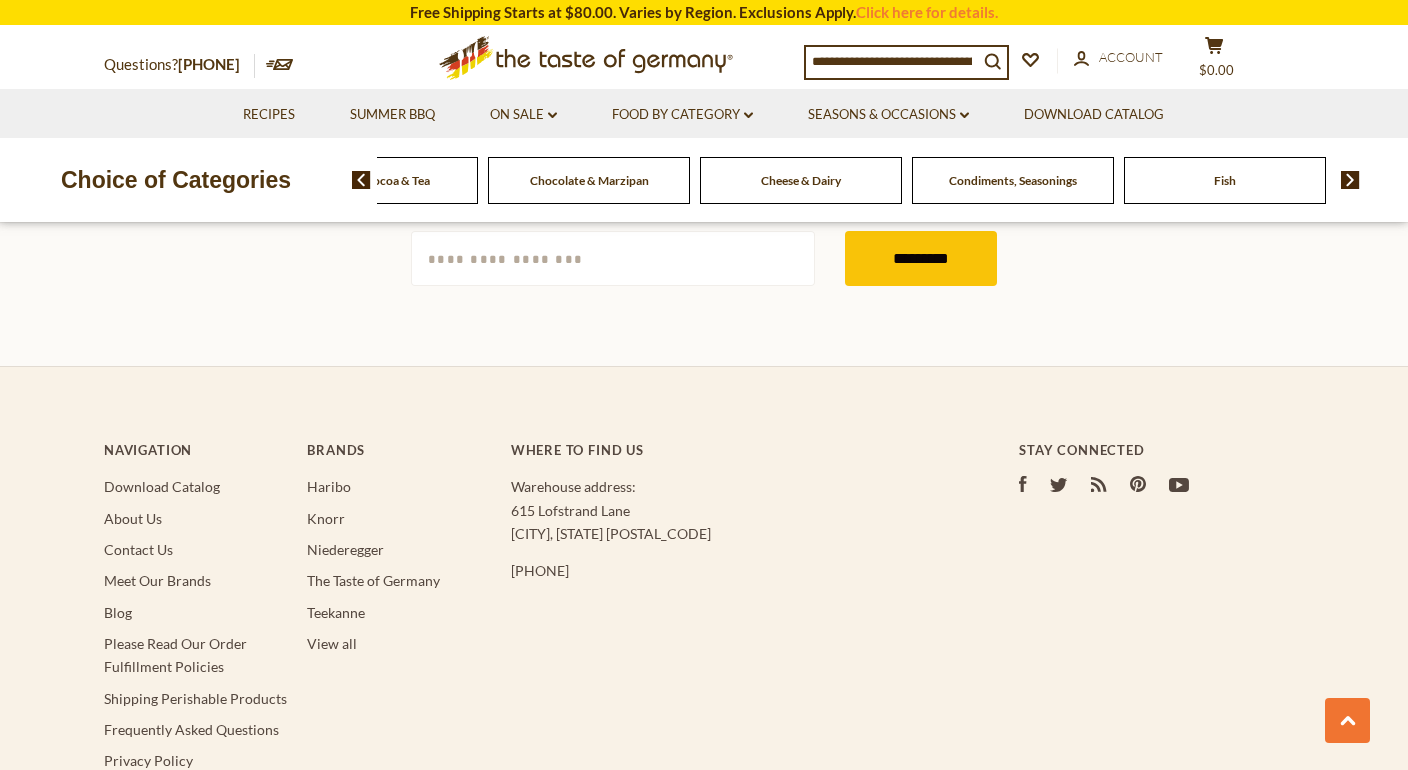 click at bounding box center (1350, 180) 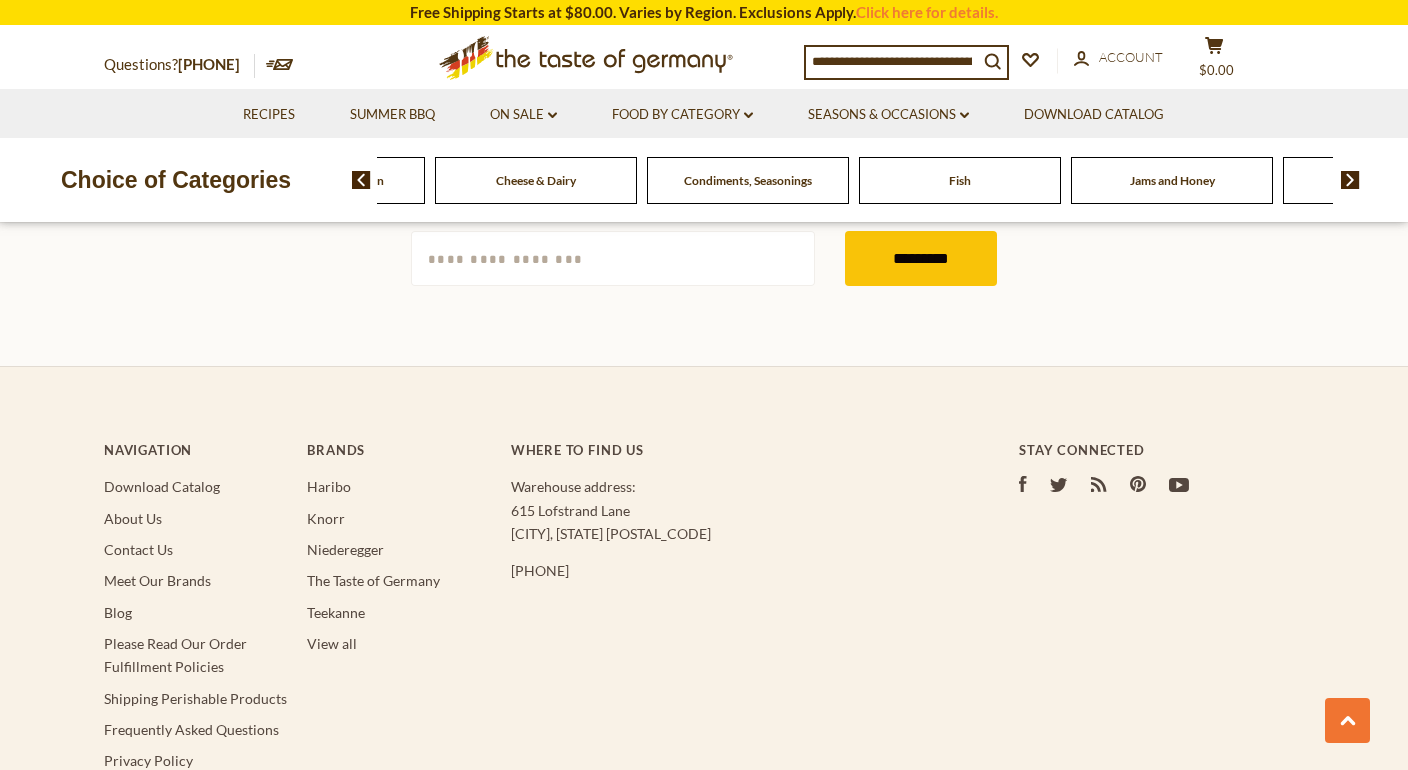 click on "Cheese & Dairy" at bounding box center [-1372, 180] 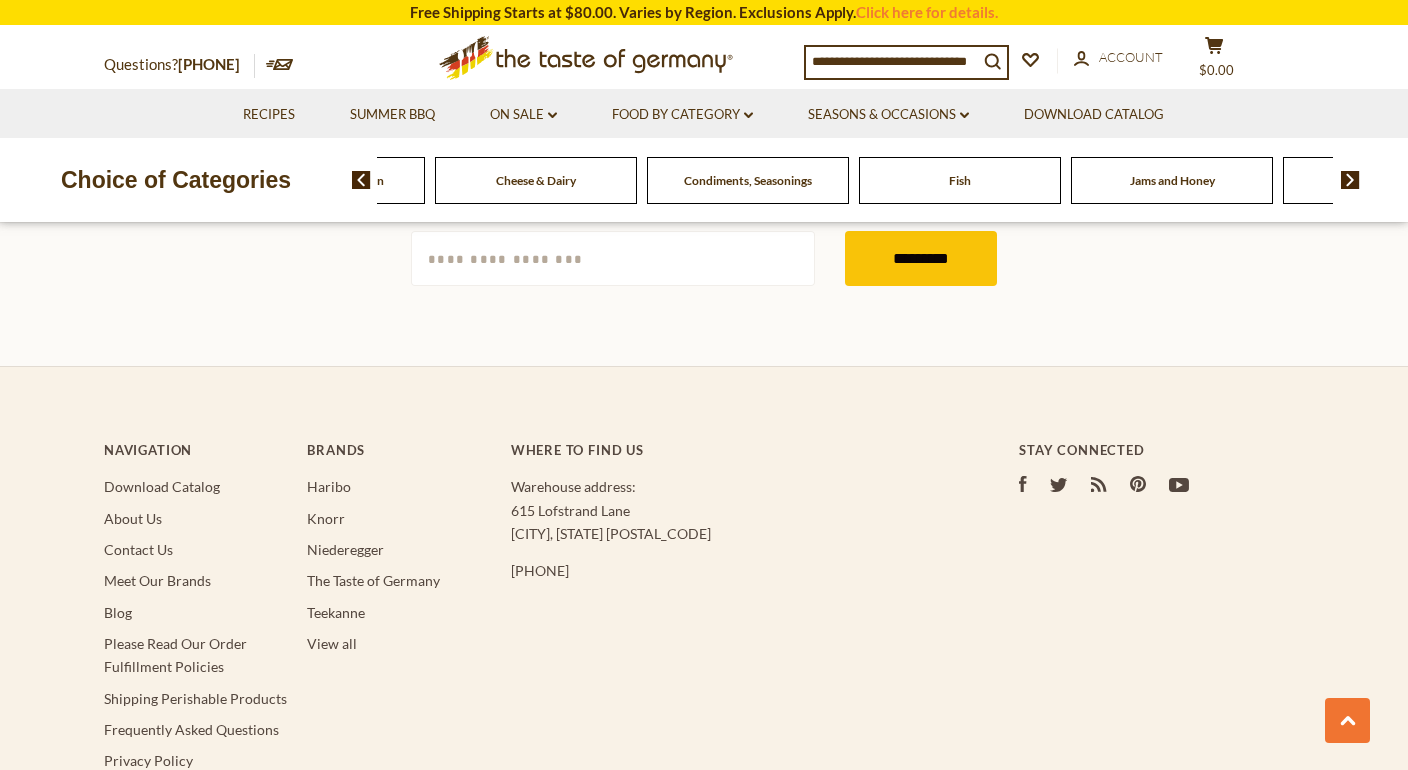click on "Cheese & Dairy" at bounding box center (536, 180) 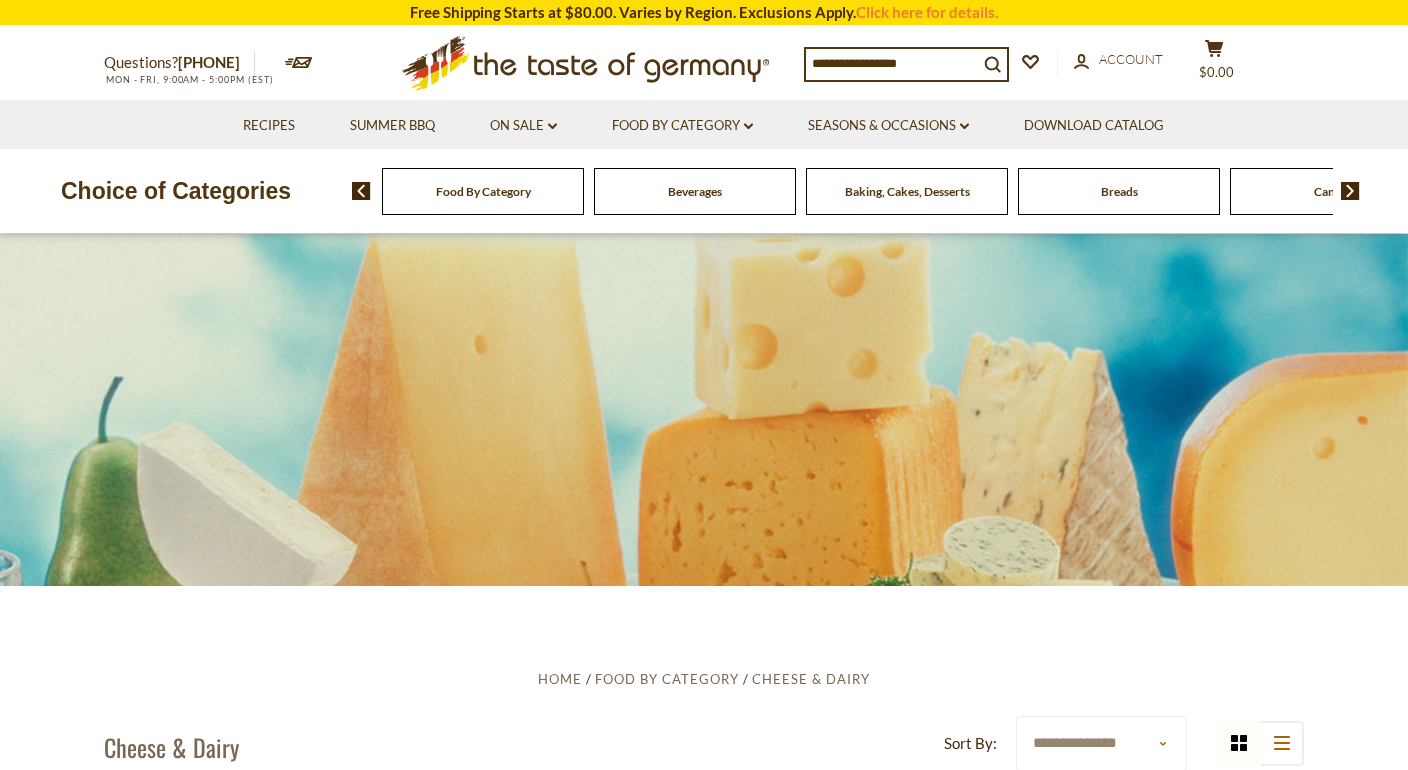 scroll, scrollTop: 0, scrollLeft: 0, axis: both 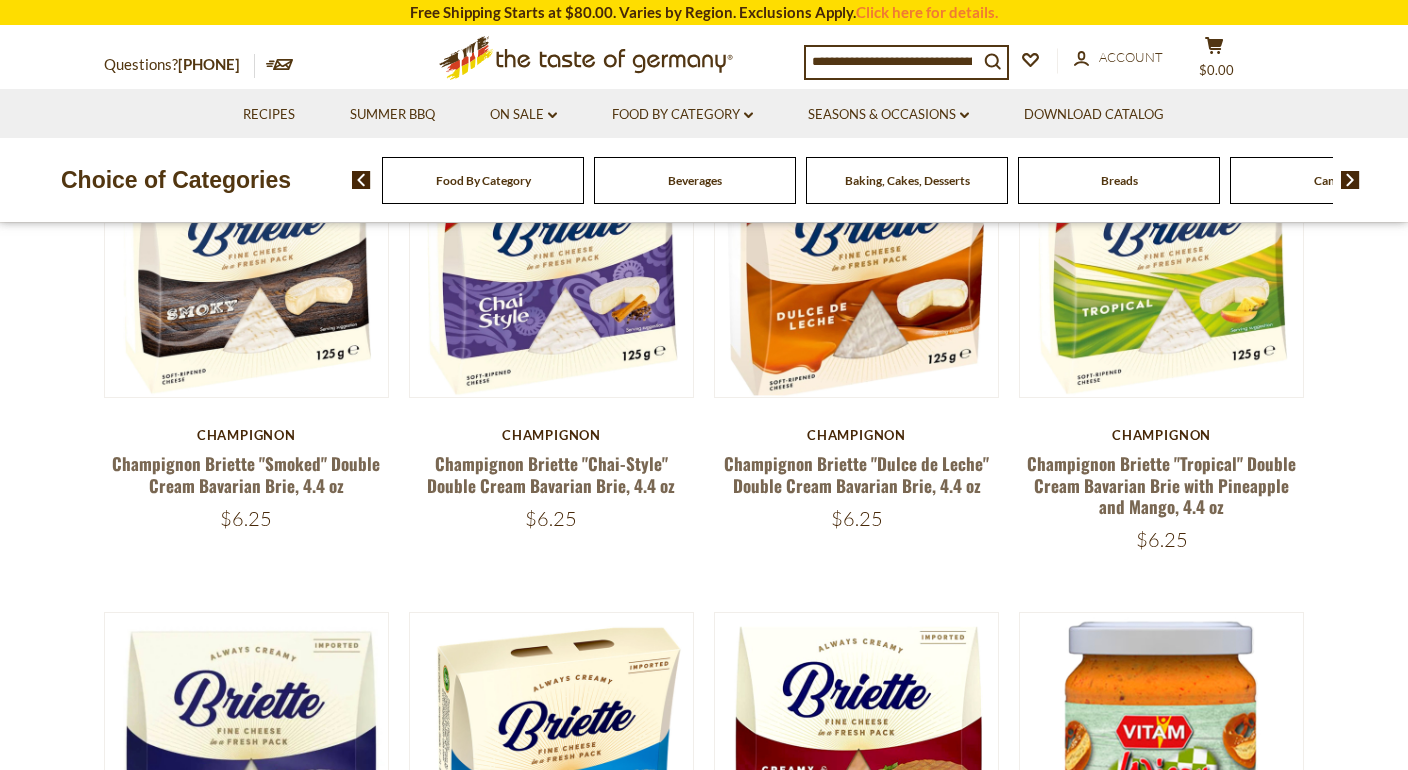 click at bounding box center (1350, 180) 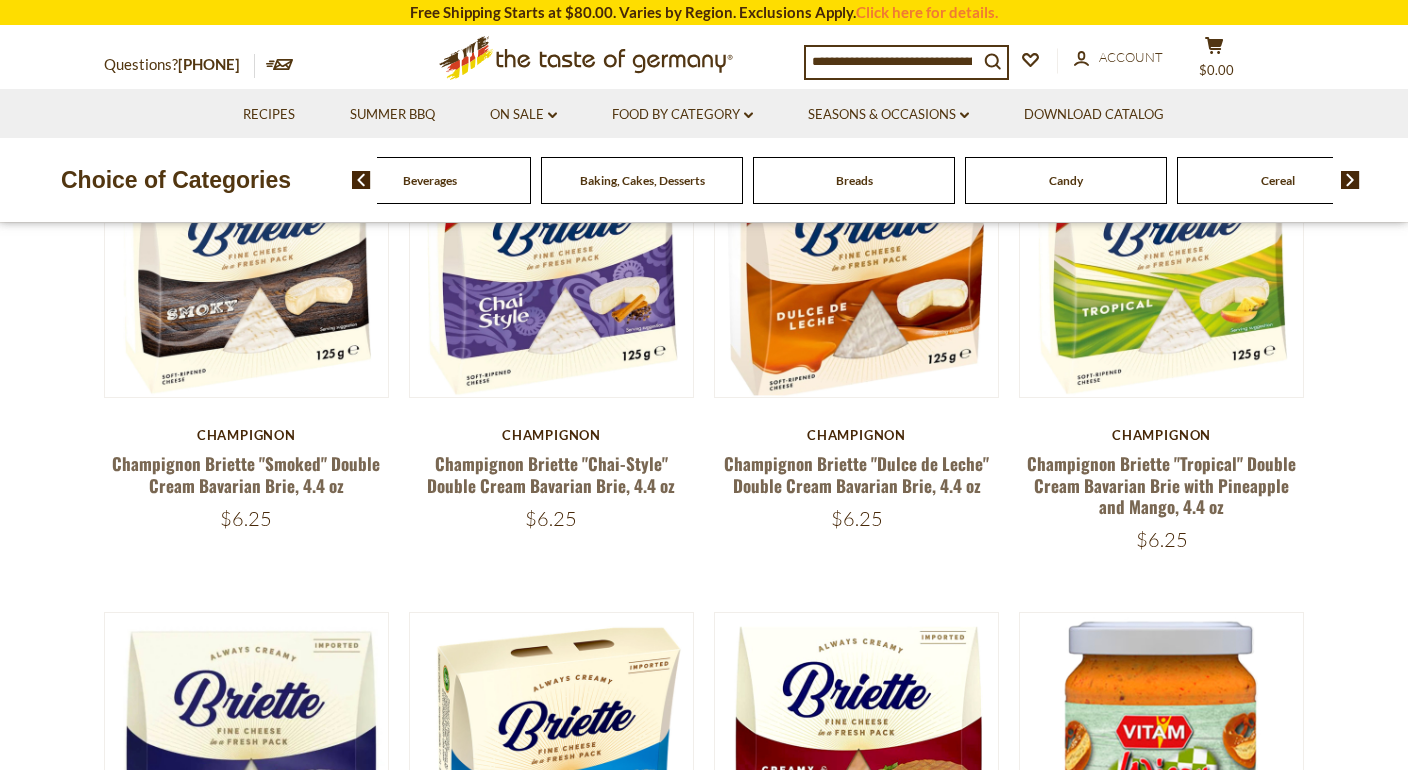 click at bounding box center (1350, 180) 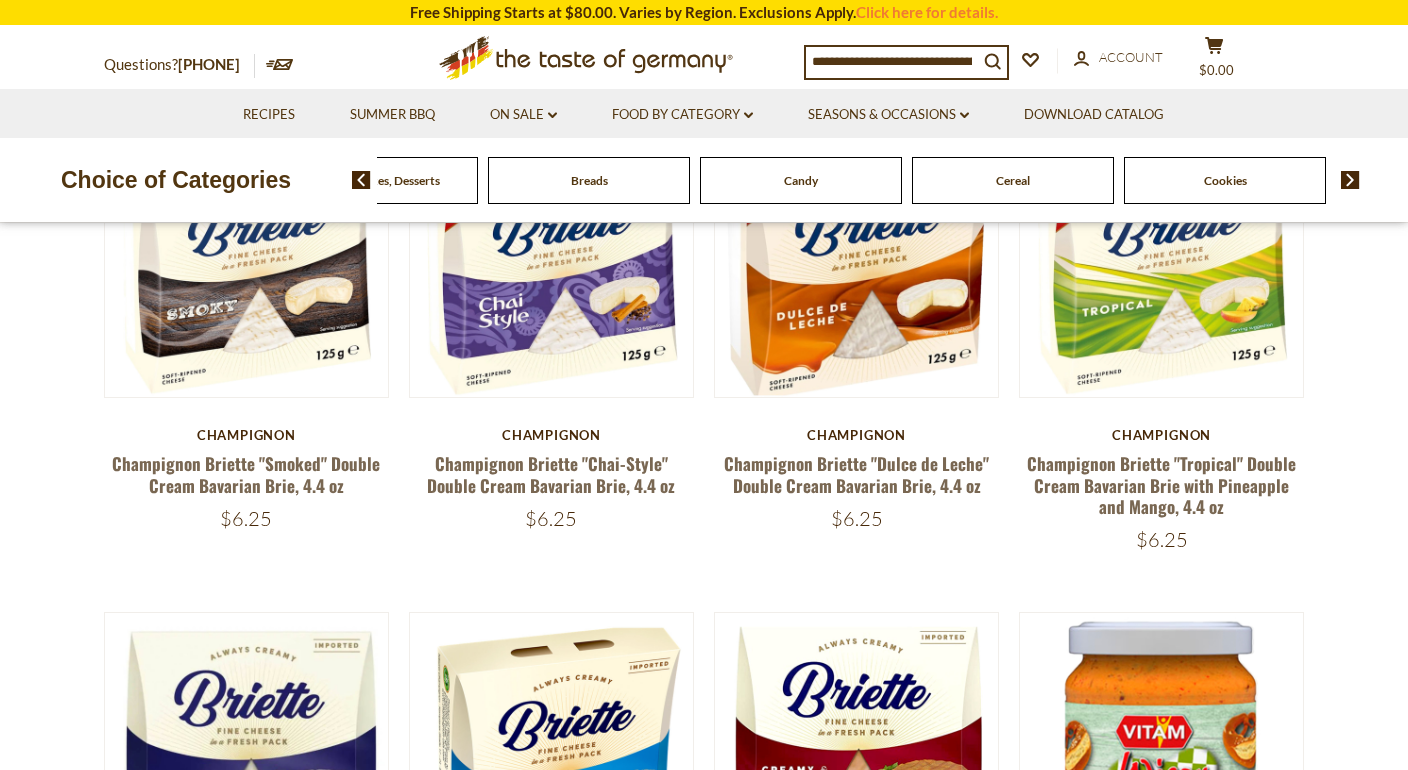 click at bounding box center [1350, 180] 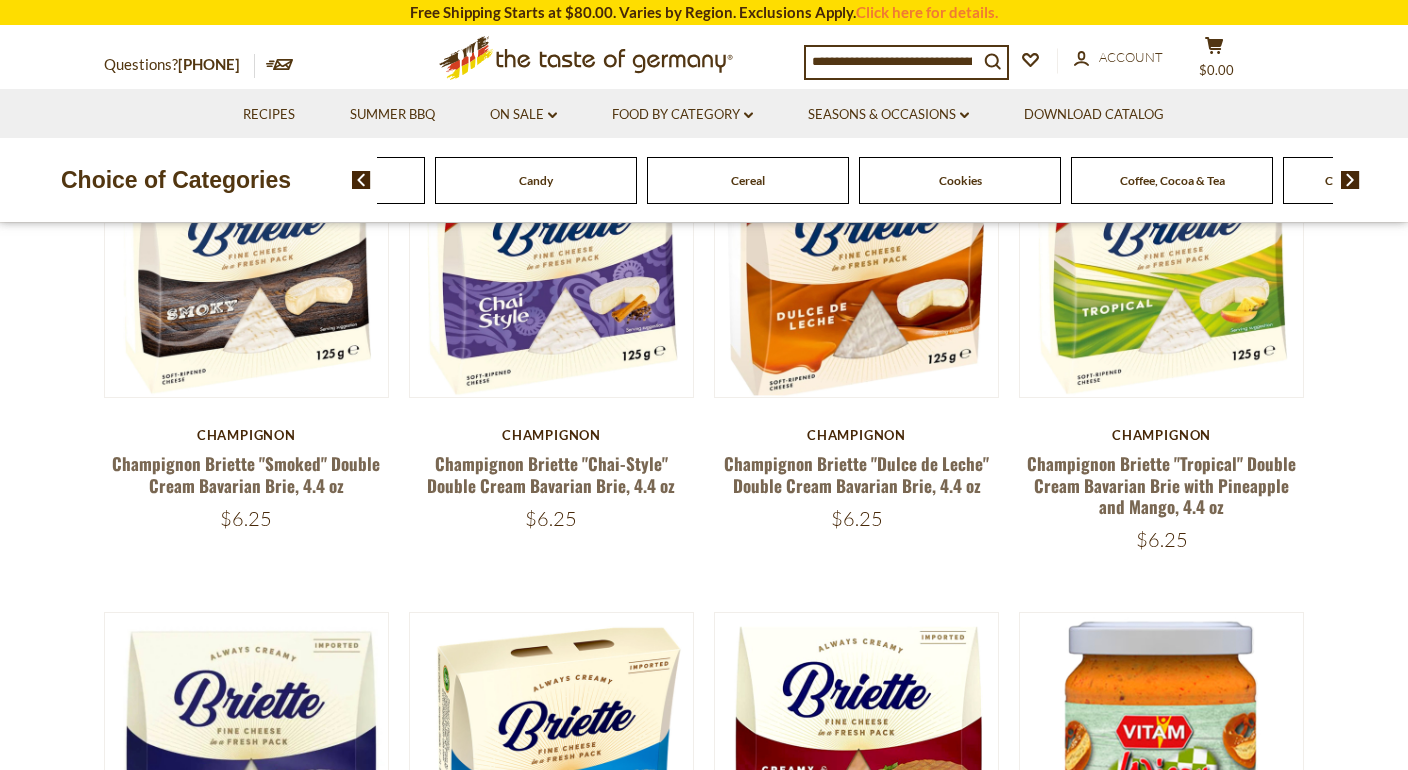 click at bounding box center [1350, 180] 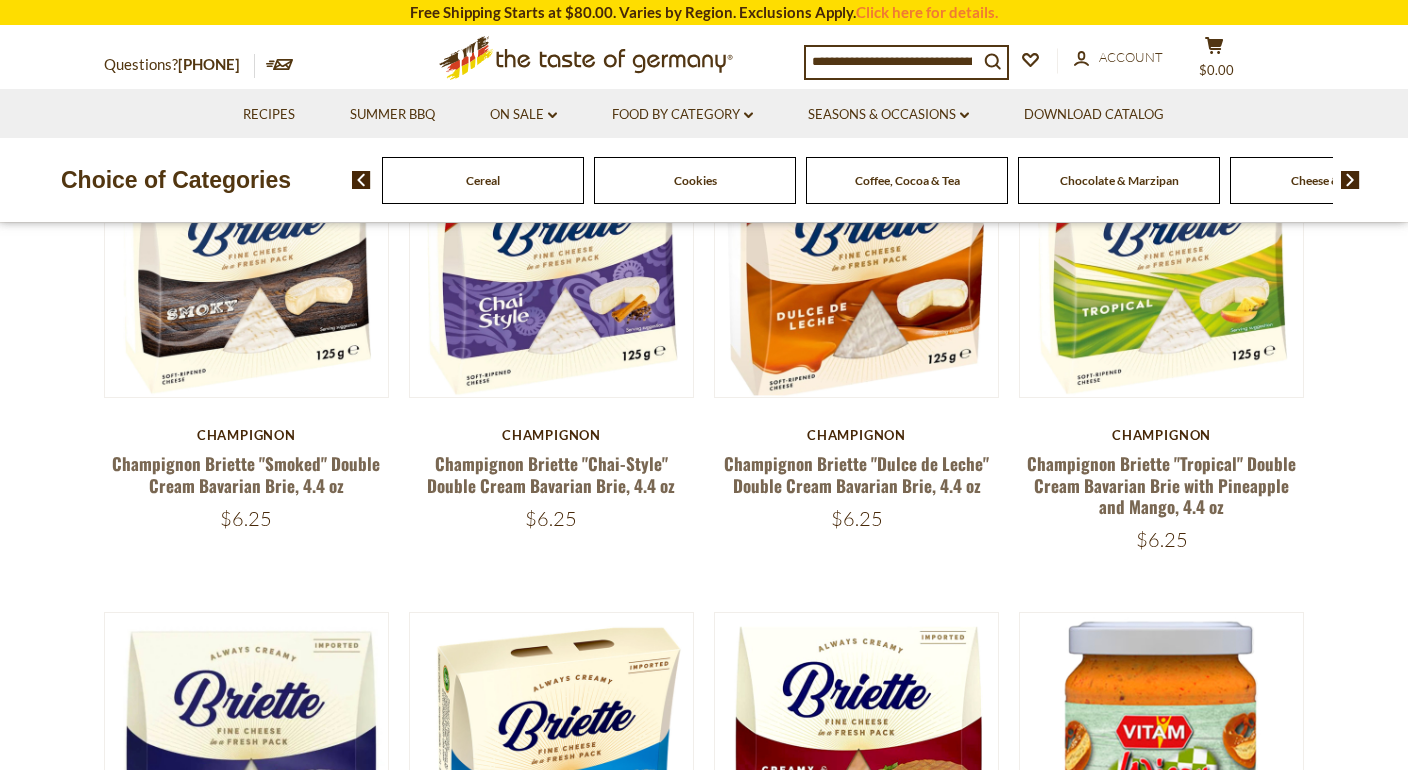 click at bounding box center [1350, 180] 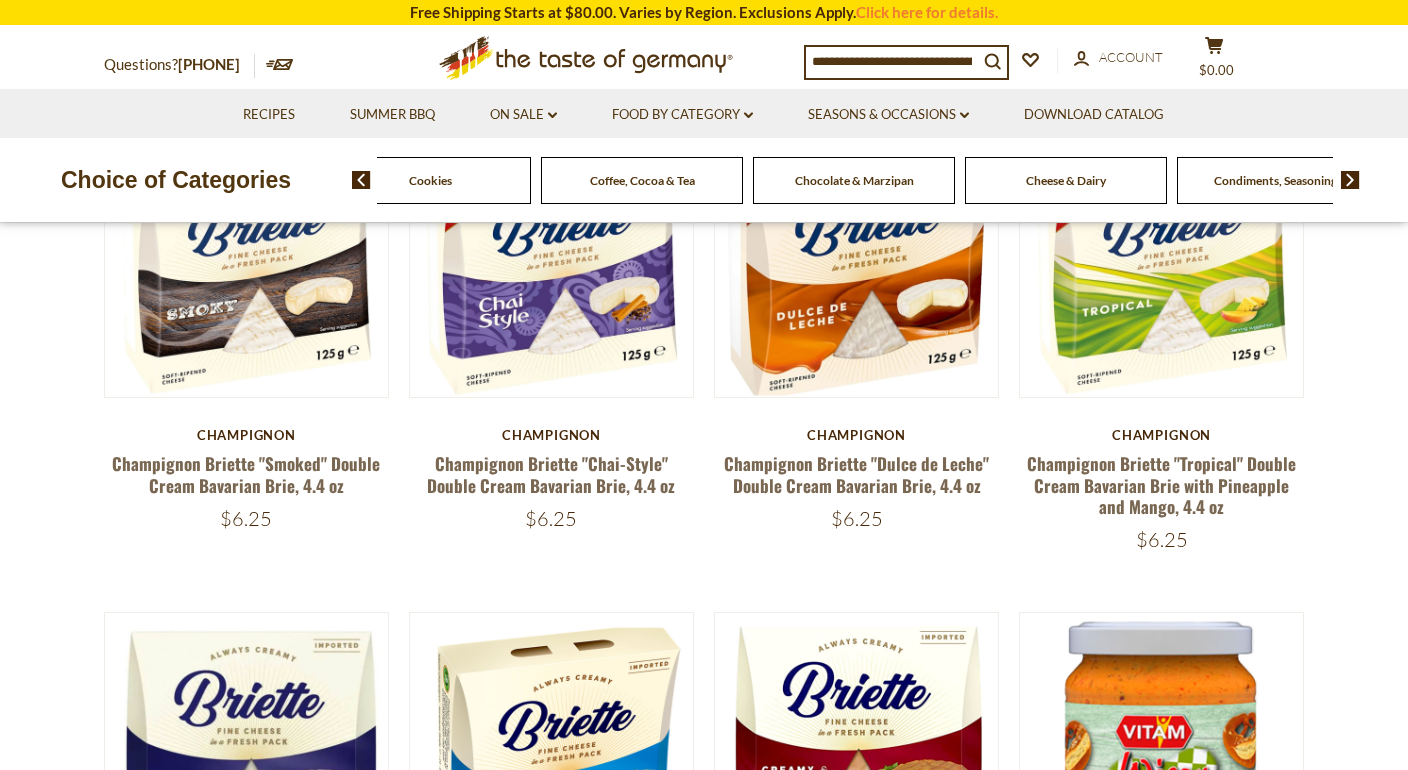 click at bounding box center [1350, 180] 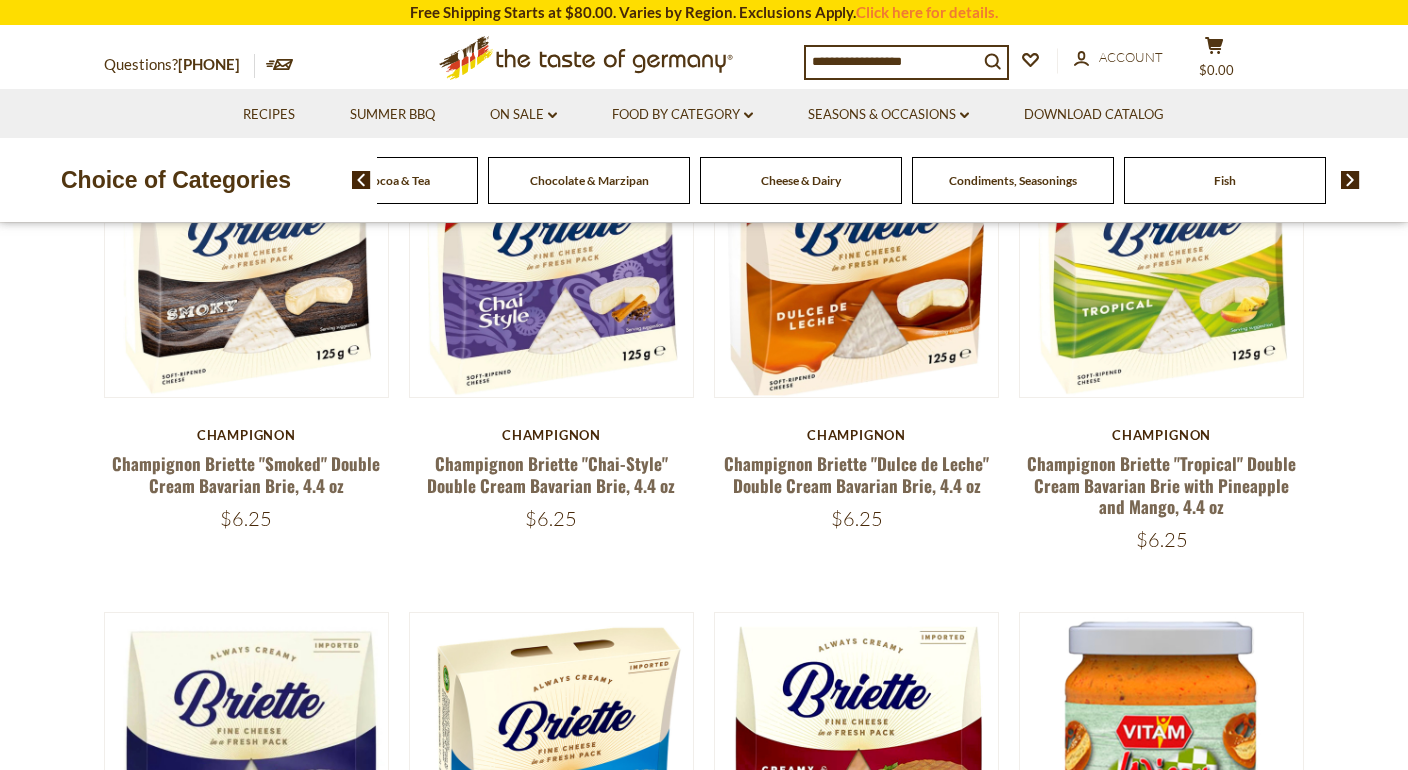 click at bounding box center [1350, 180] 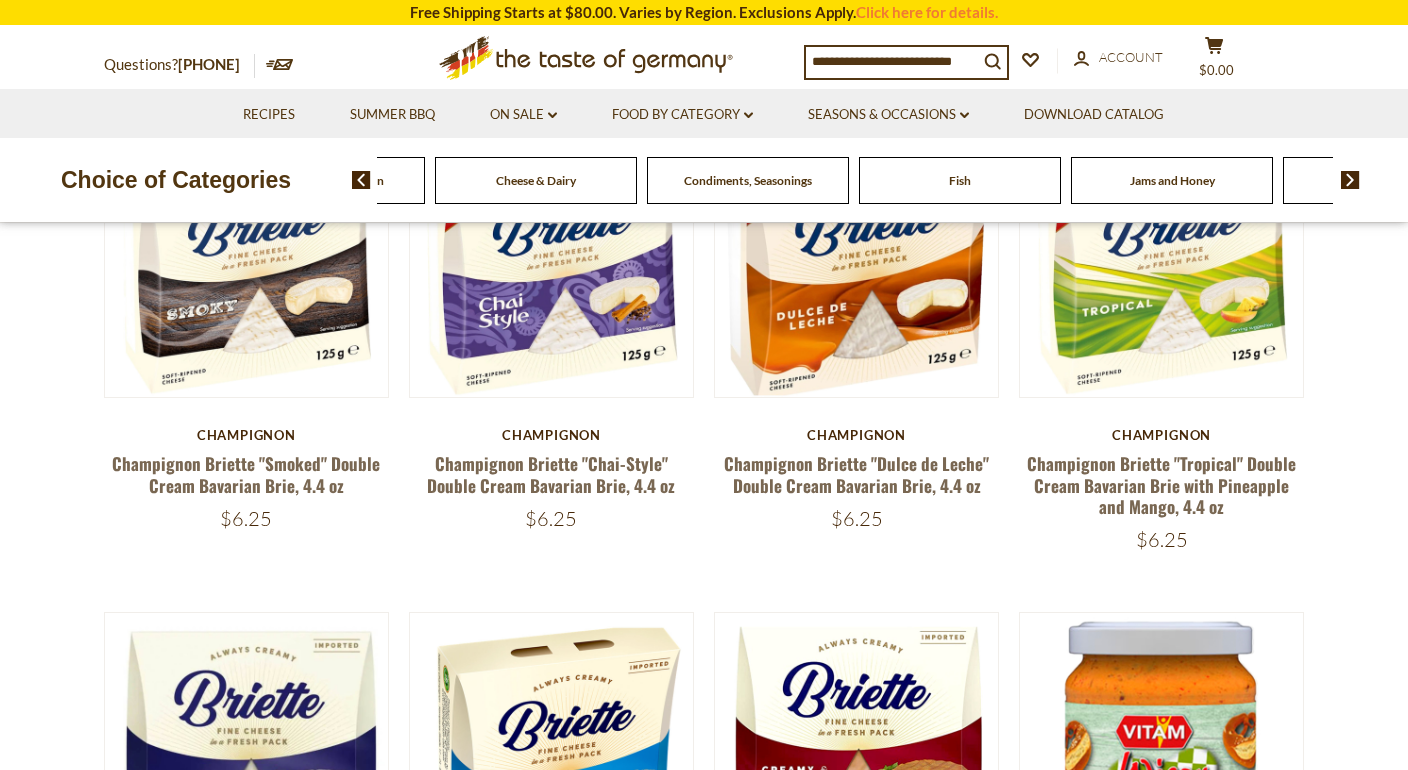 click at bounding box center (1350, 180) 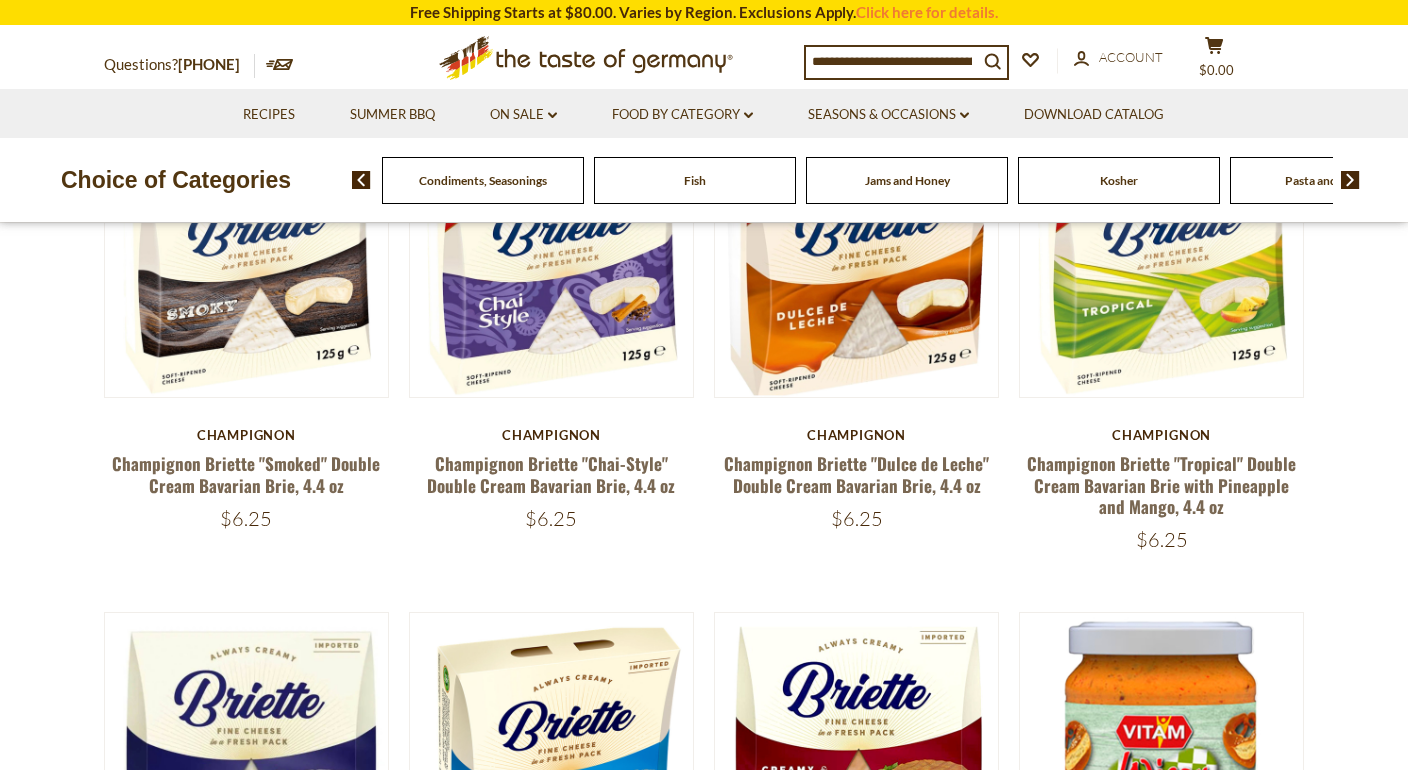 click at bounding box center [1350, 180] 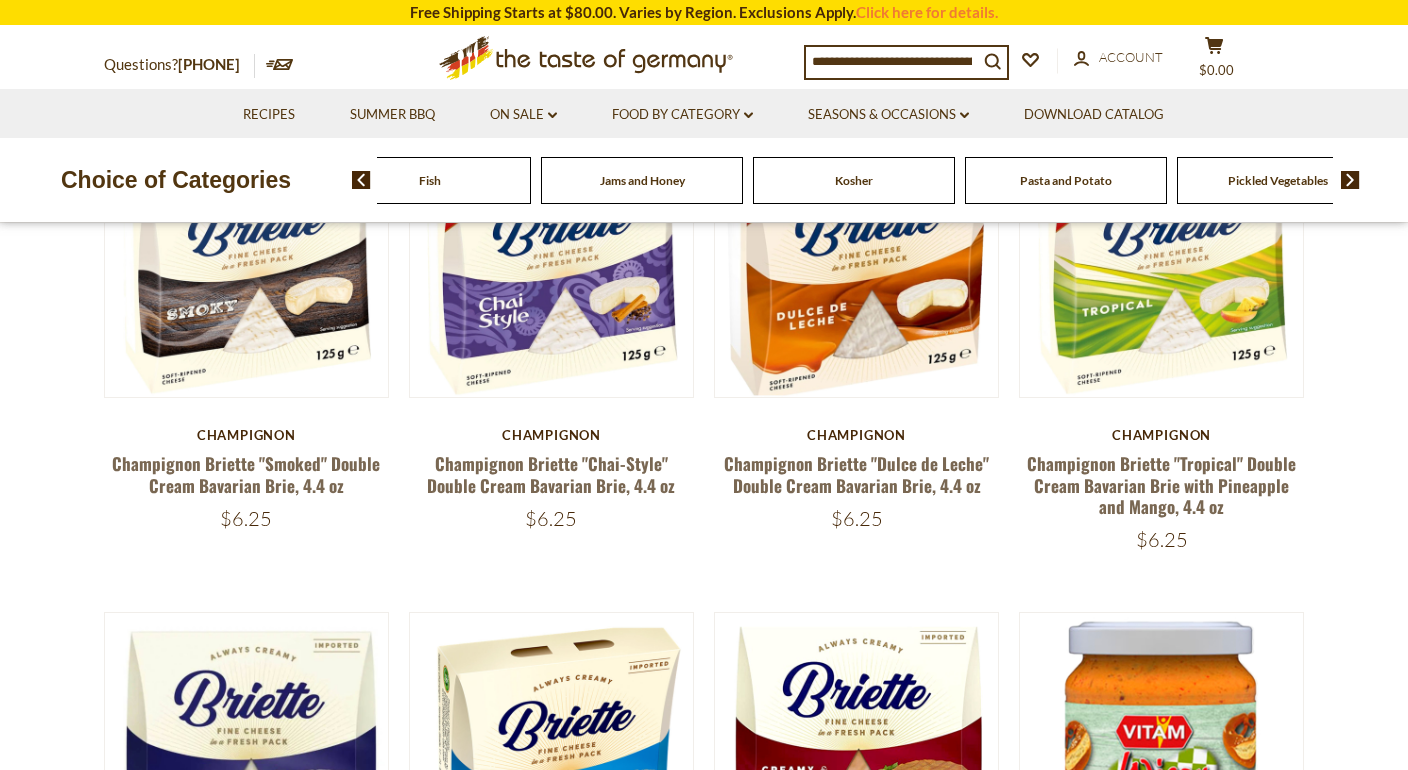 click at bounding box center [1350, 180] 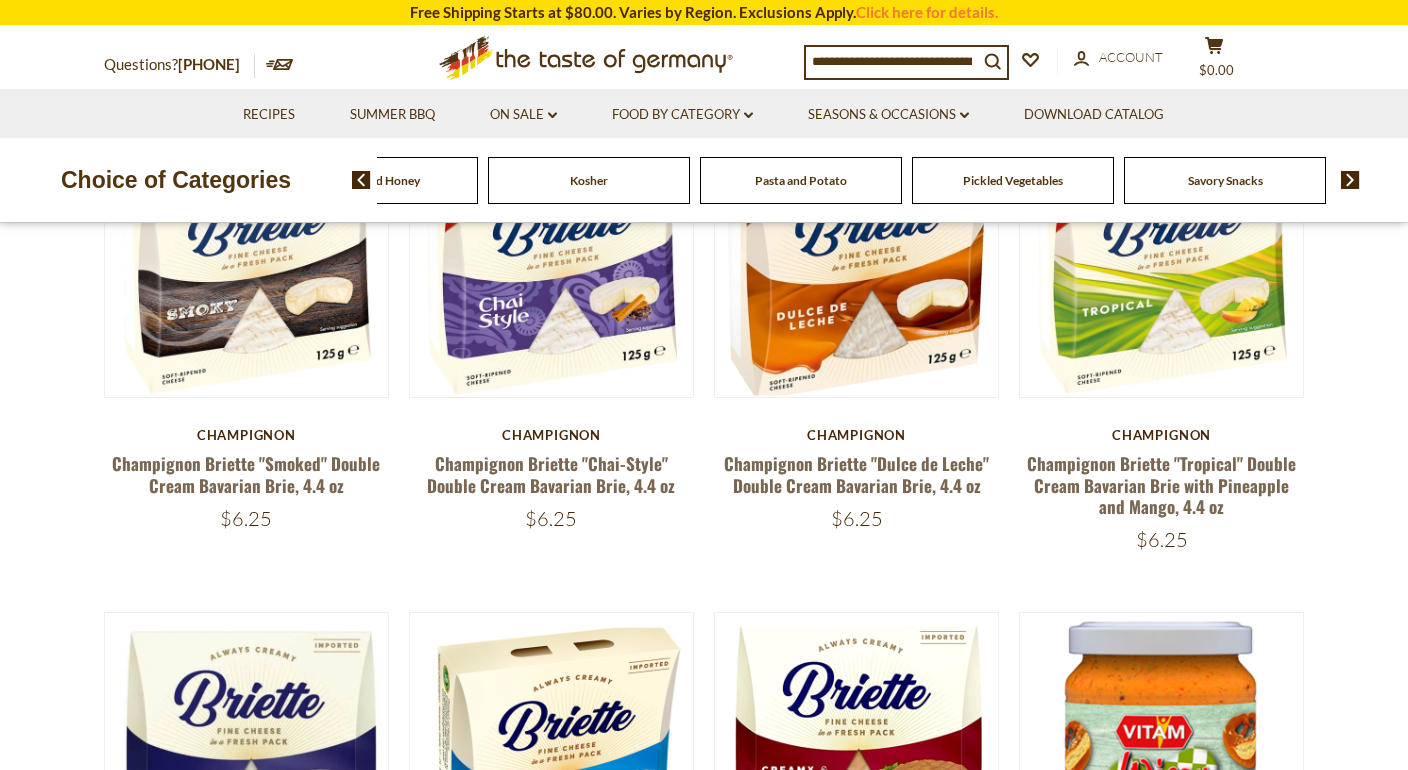click at bounding box center [1350, 180] 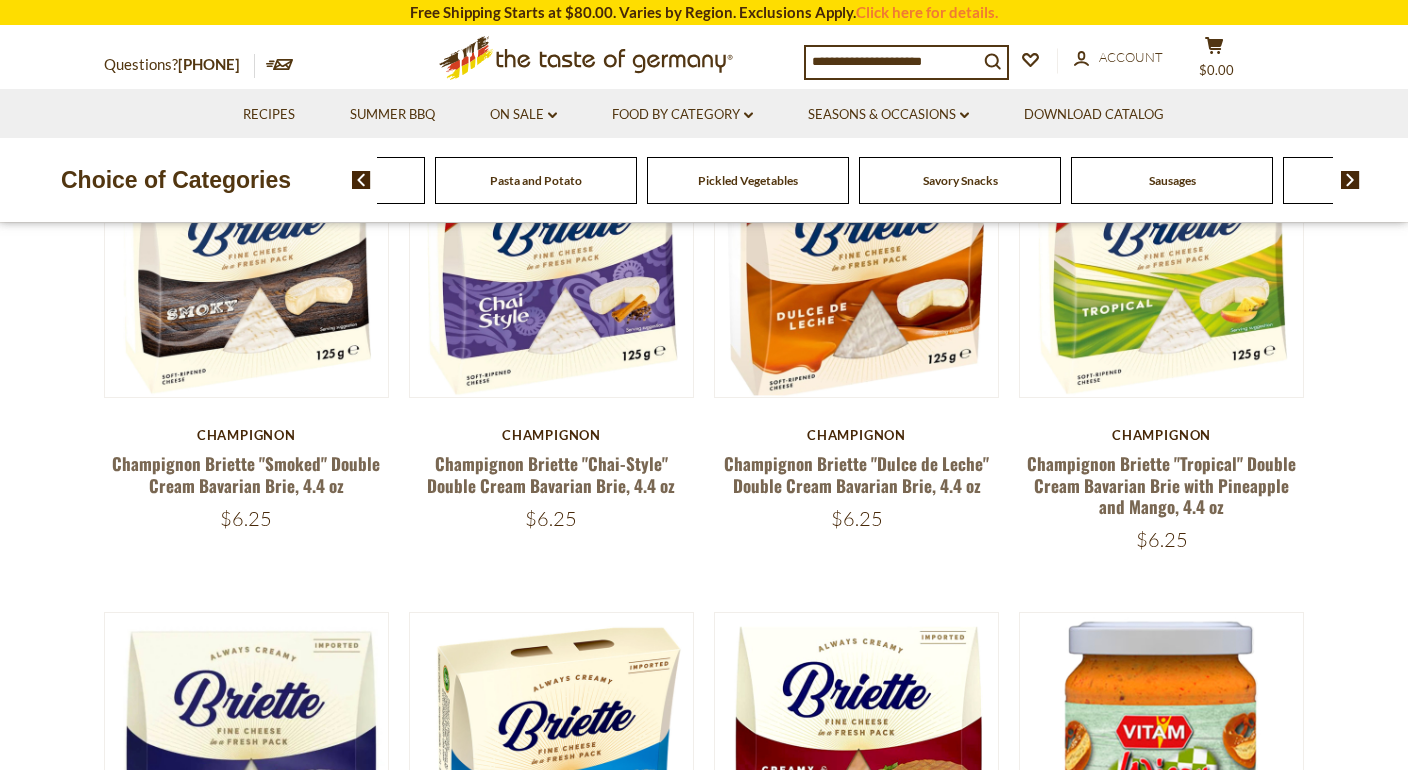 click on "Pickled Vegetables" at bounding box center (748, 180) 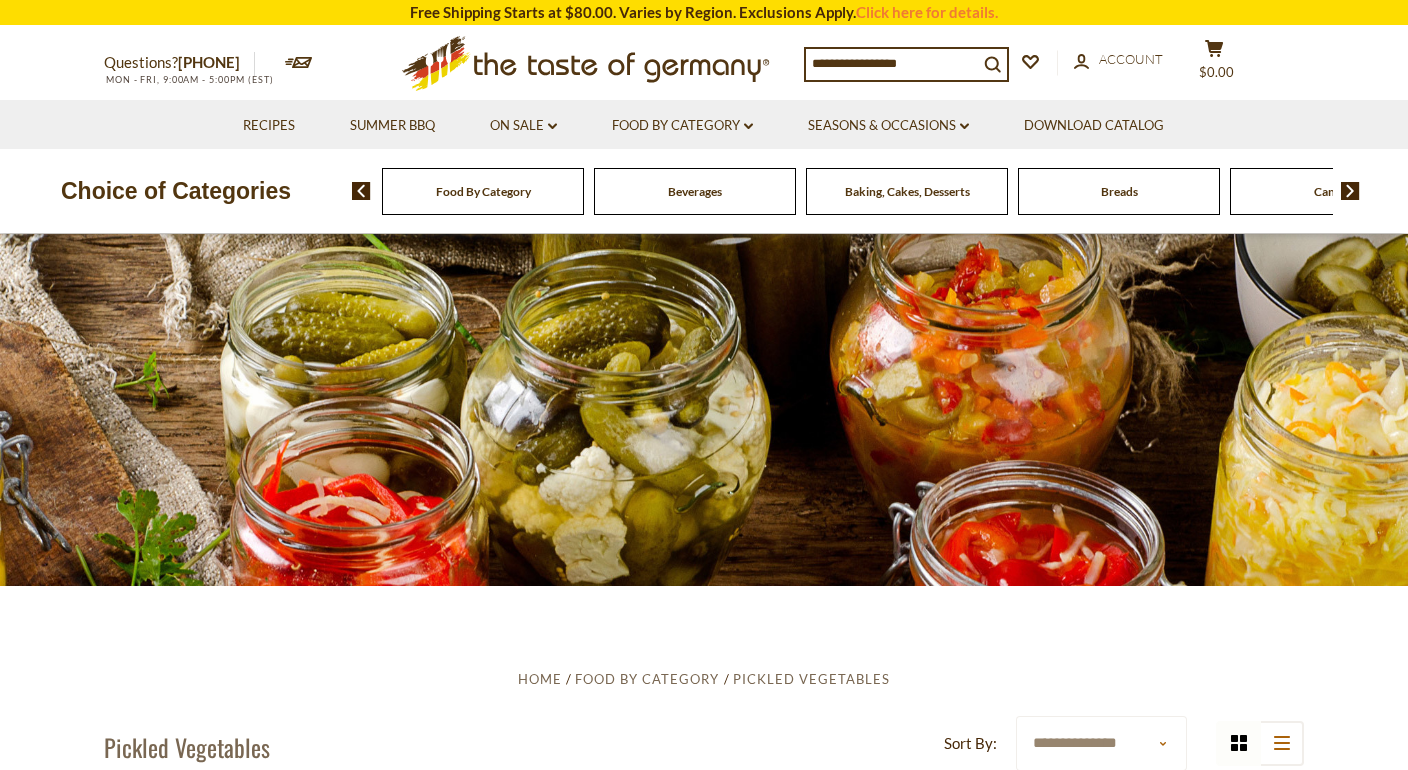scroll, scrollTop: 0, scrollLeft: 0, axis: both 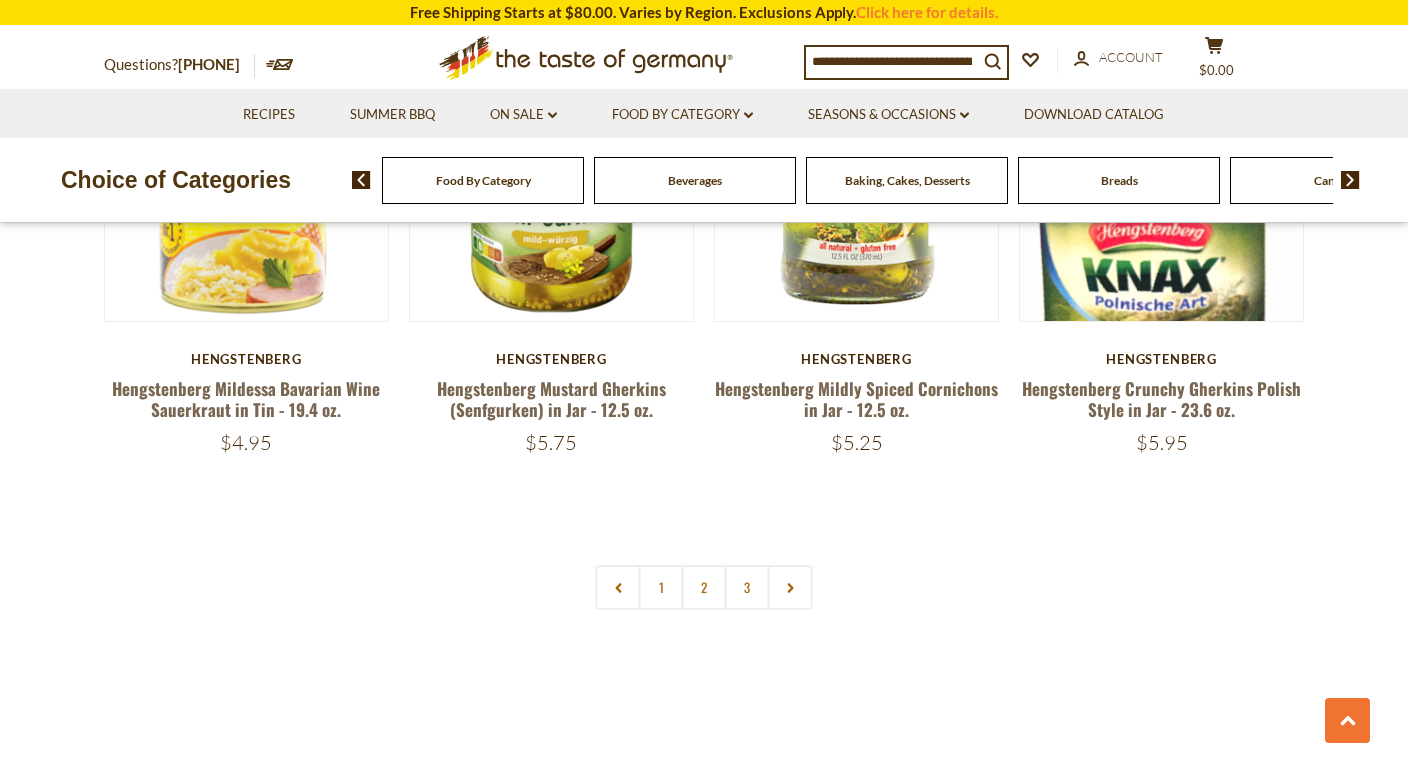 click at bounding box center [1350, 180] 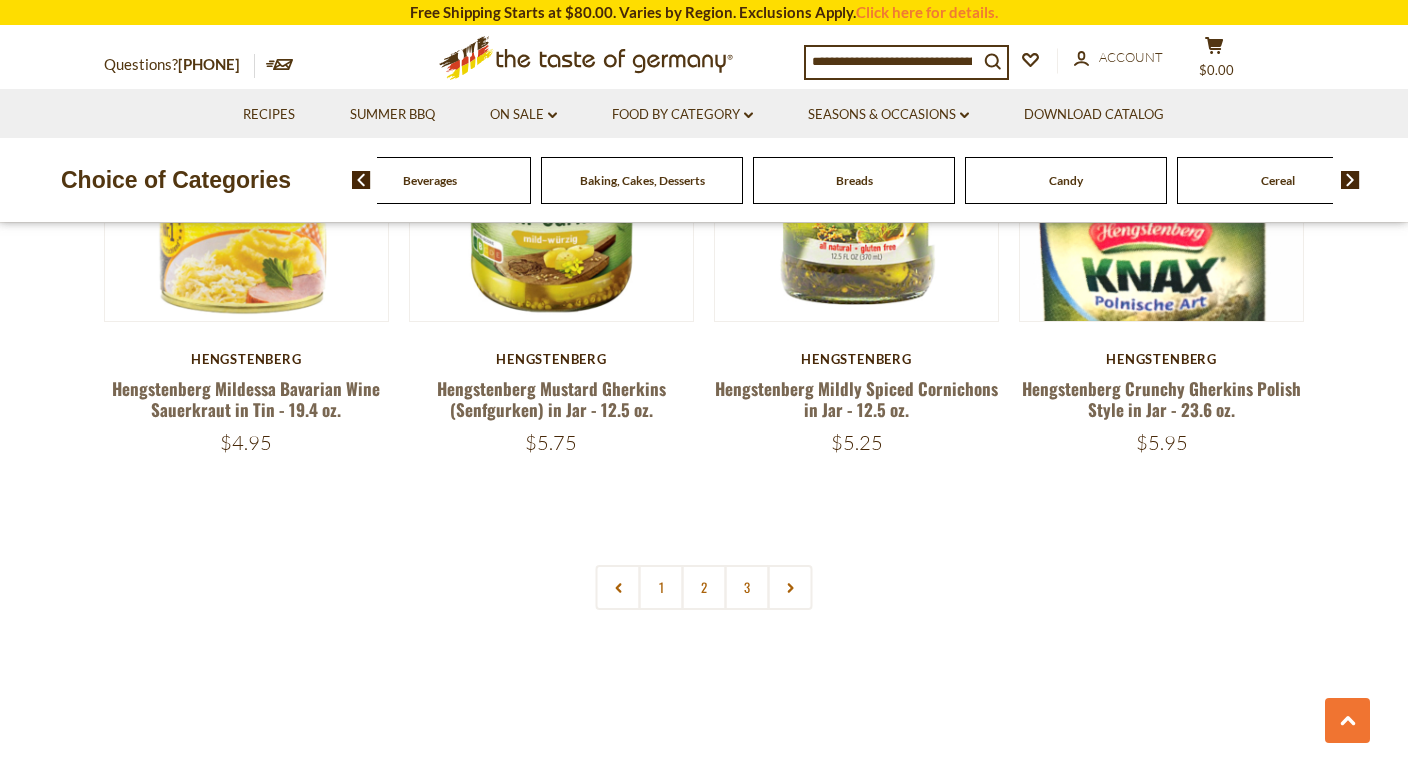 click at bounding box center (1350, 180) 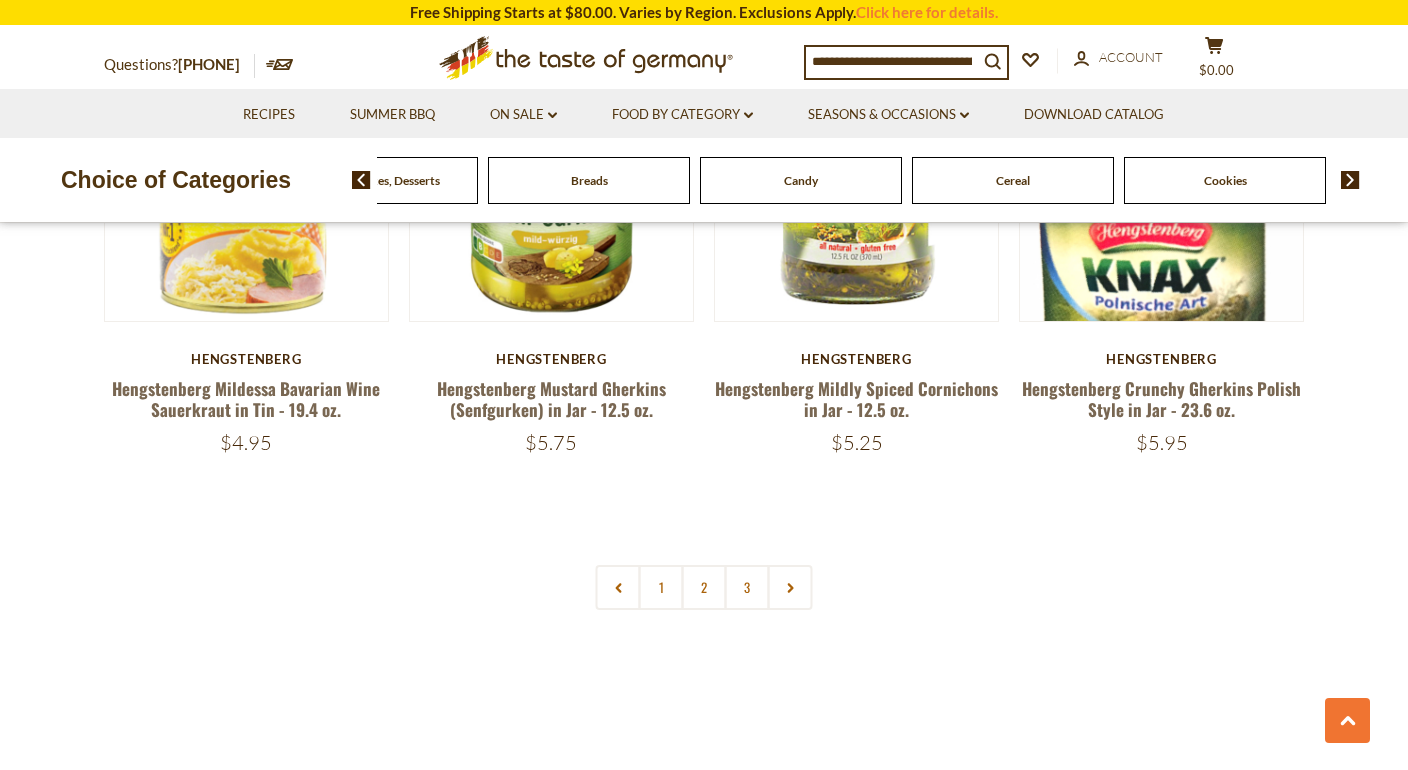 click at bounding box center (1350, 180) 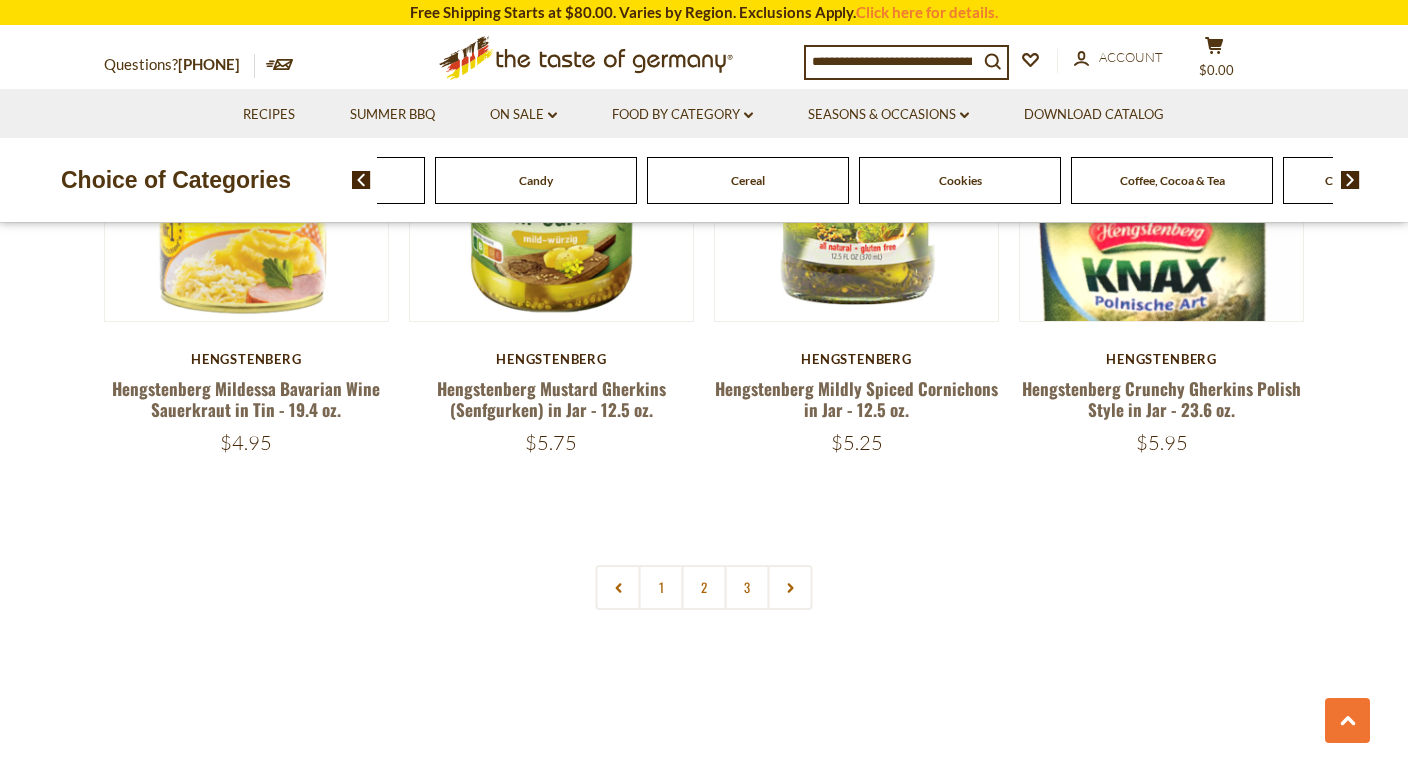 click at bounding box center (1350, 180) 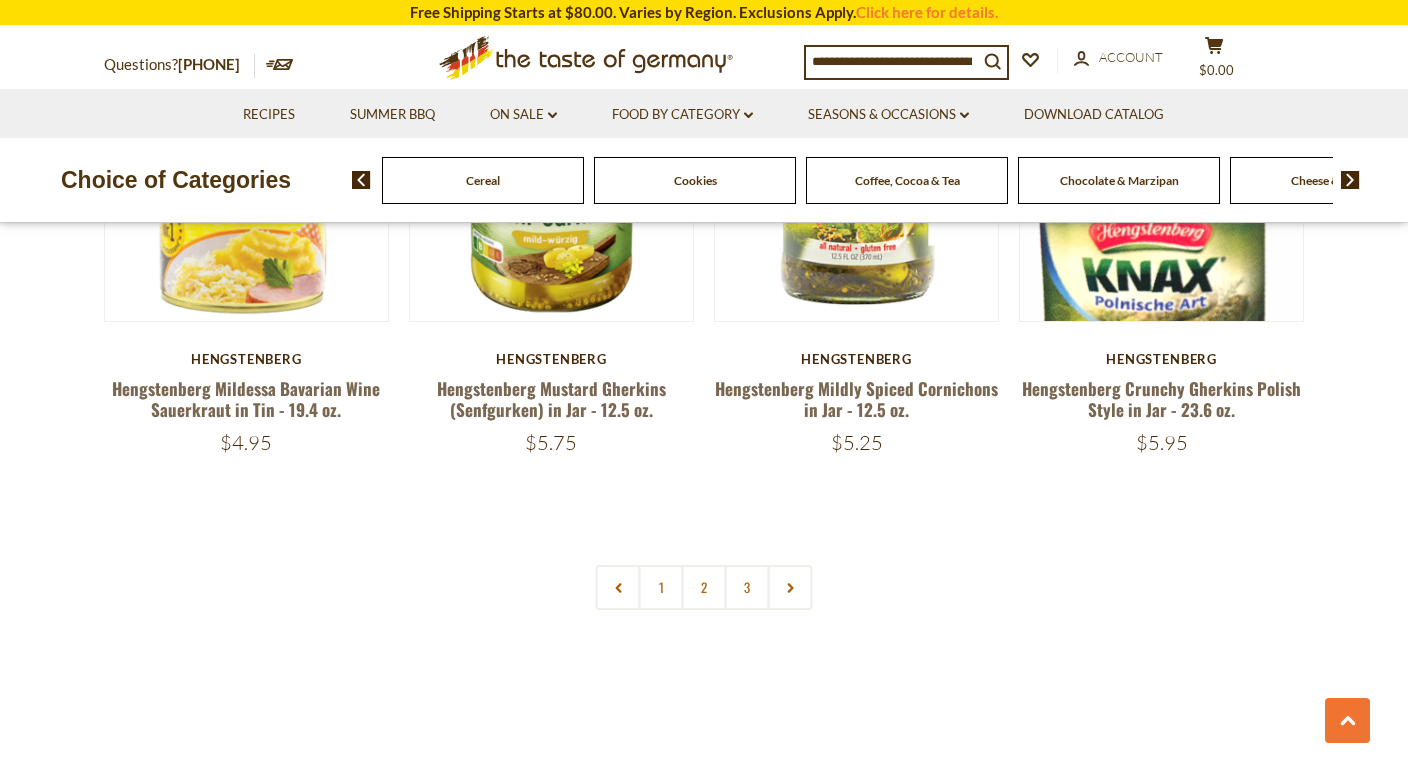 click at bounding box center (1350, 180) 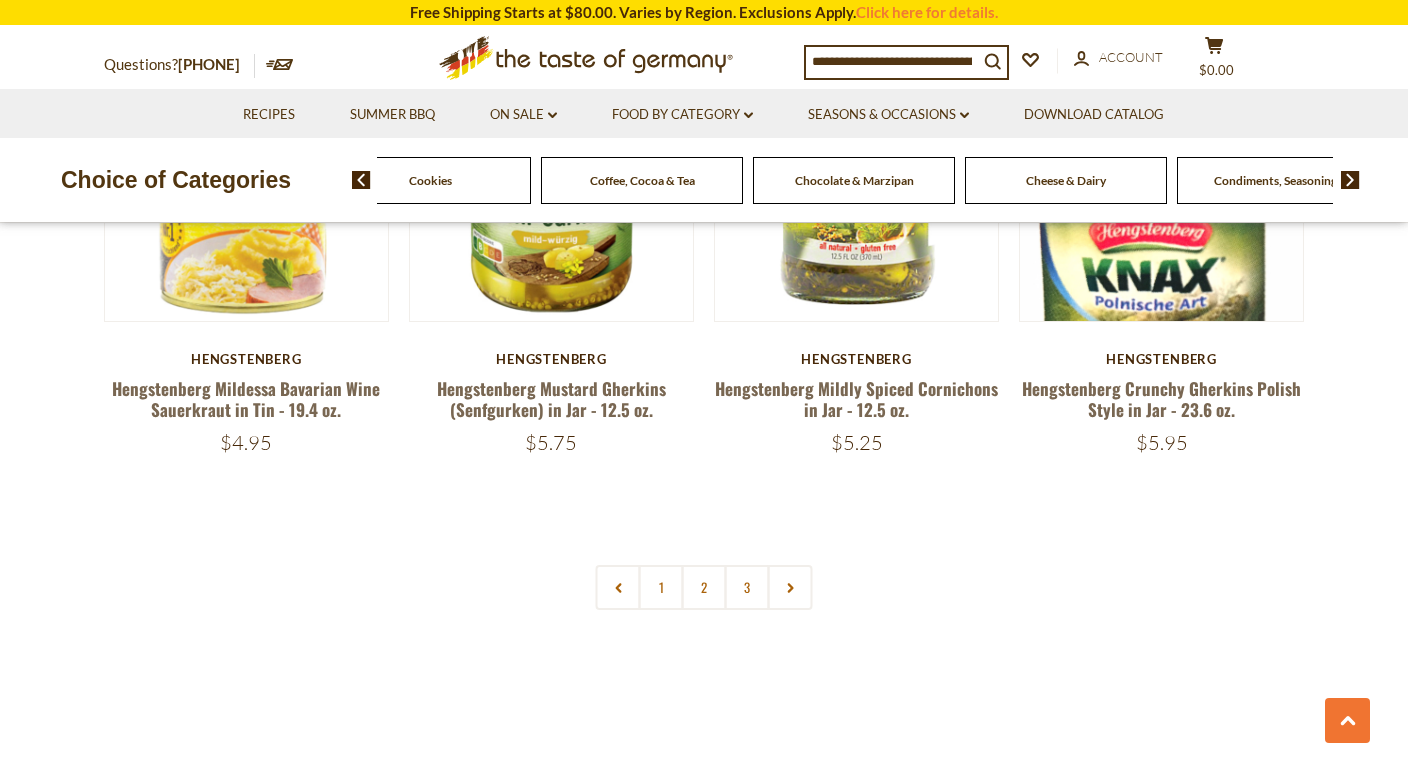 click at bounding box center (1350, 180) 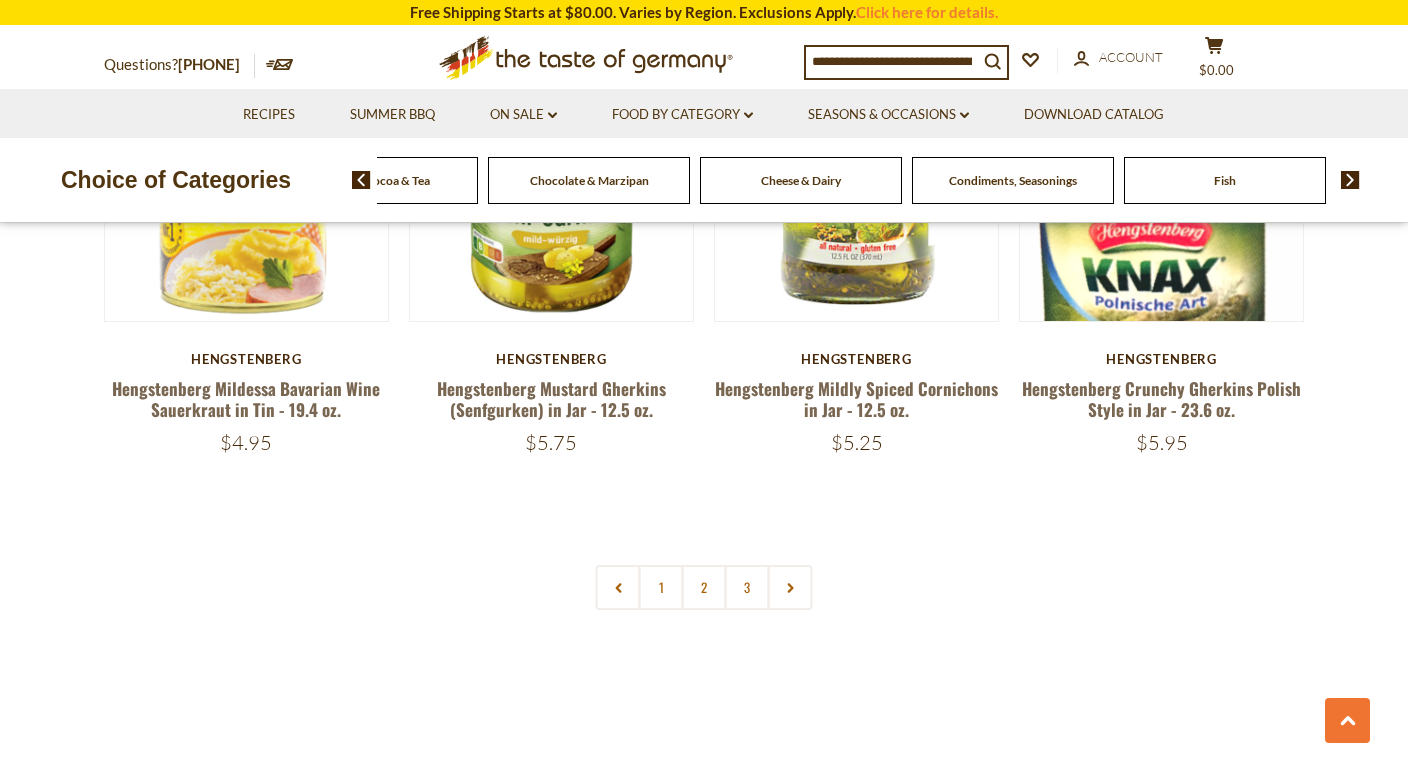 click at bounding box center (1350, 180) 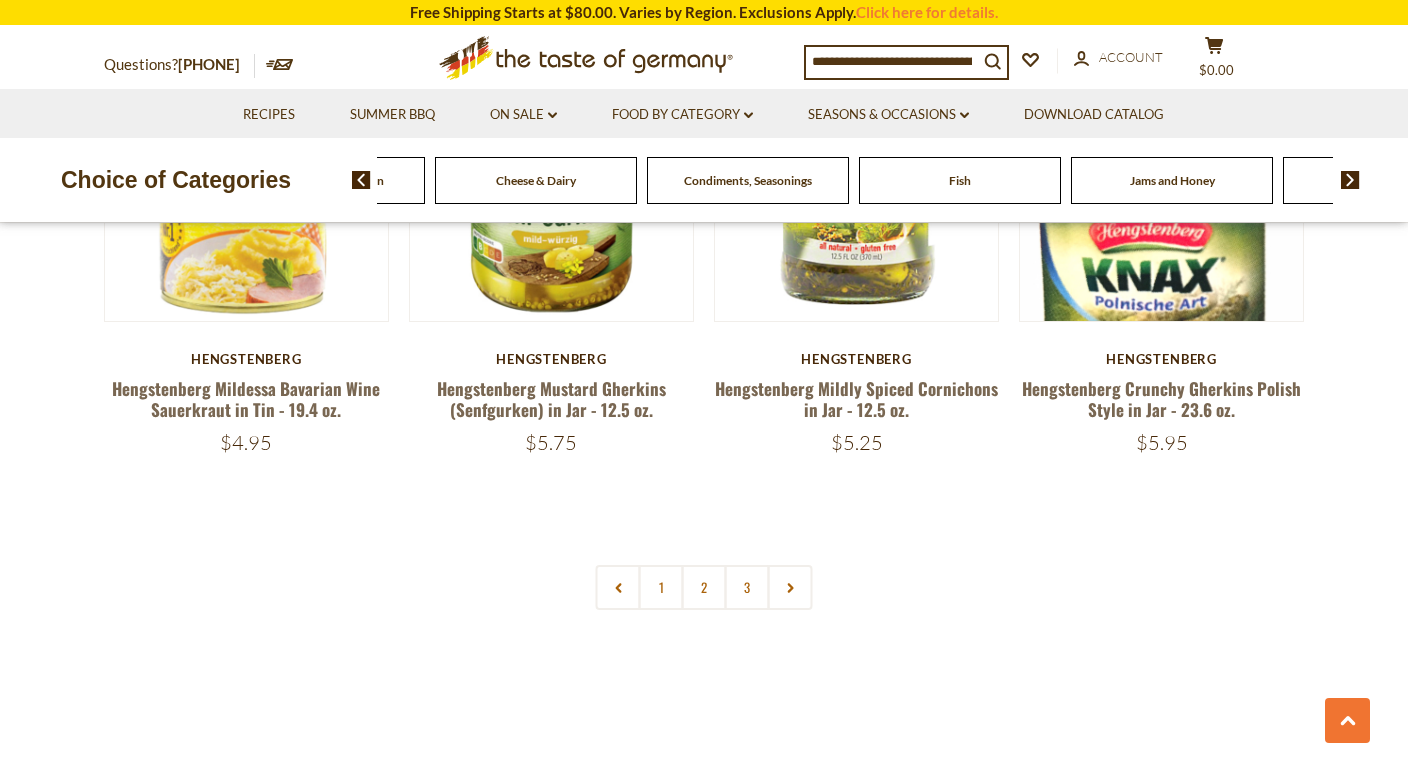 click at bounding box center [1350, 180] 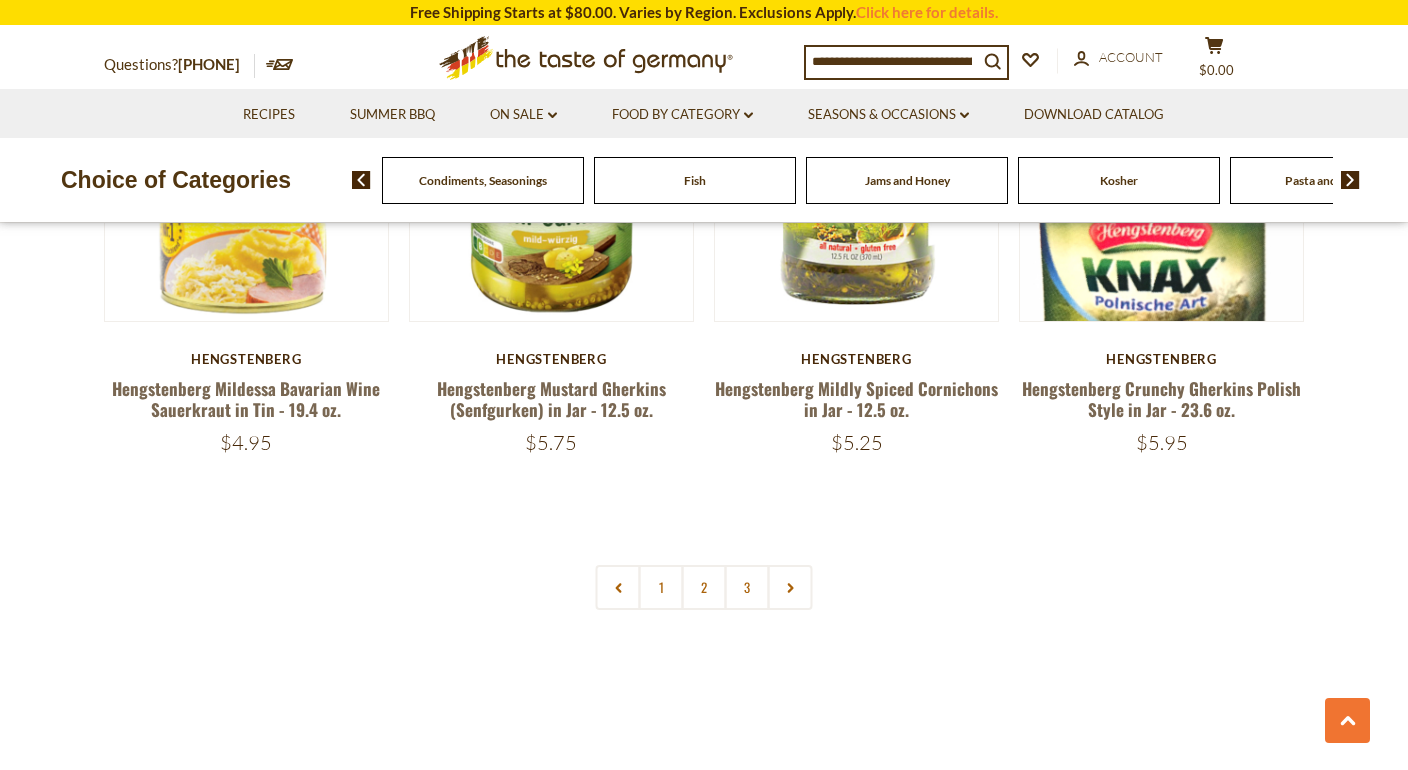 click at bounding box center [1350, 180] 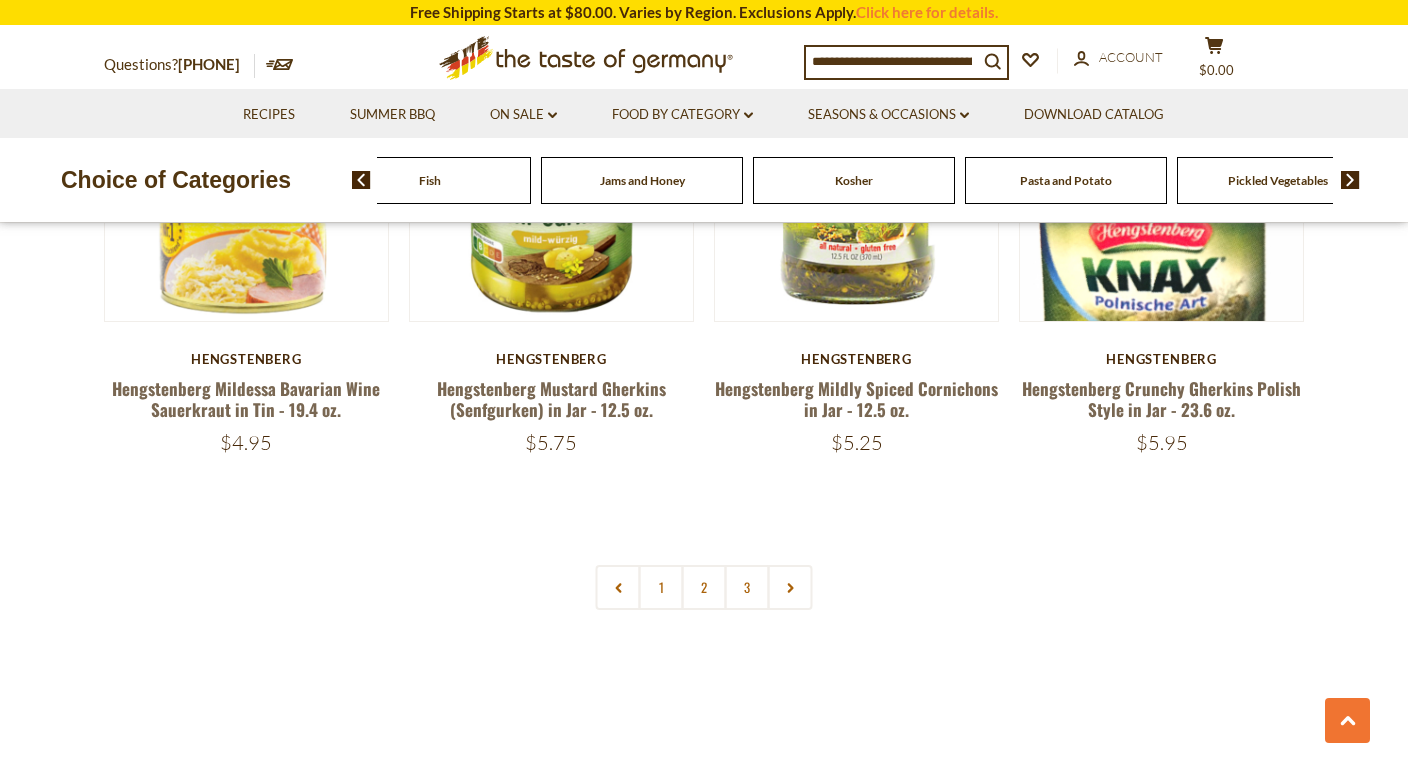 click at bounding box center (1350, 180) 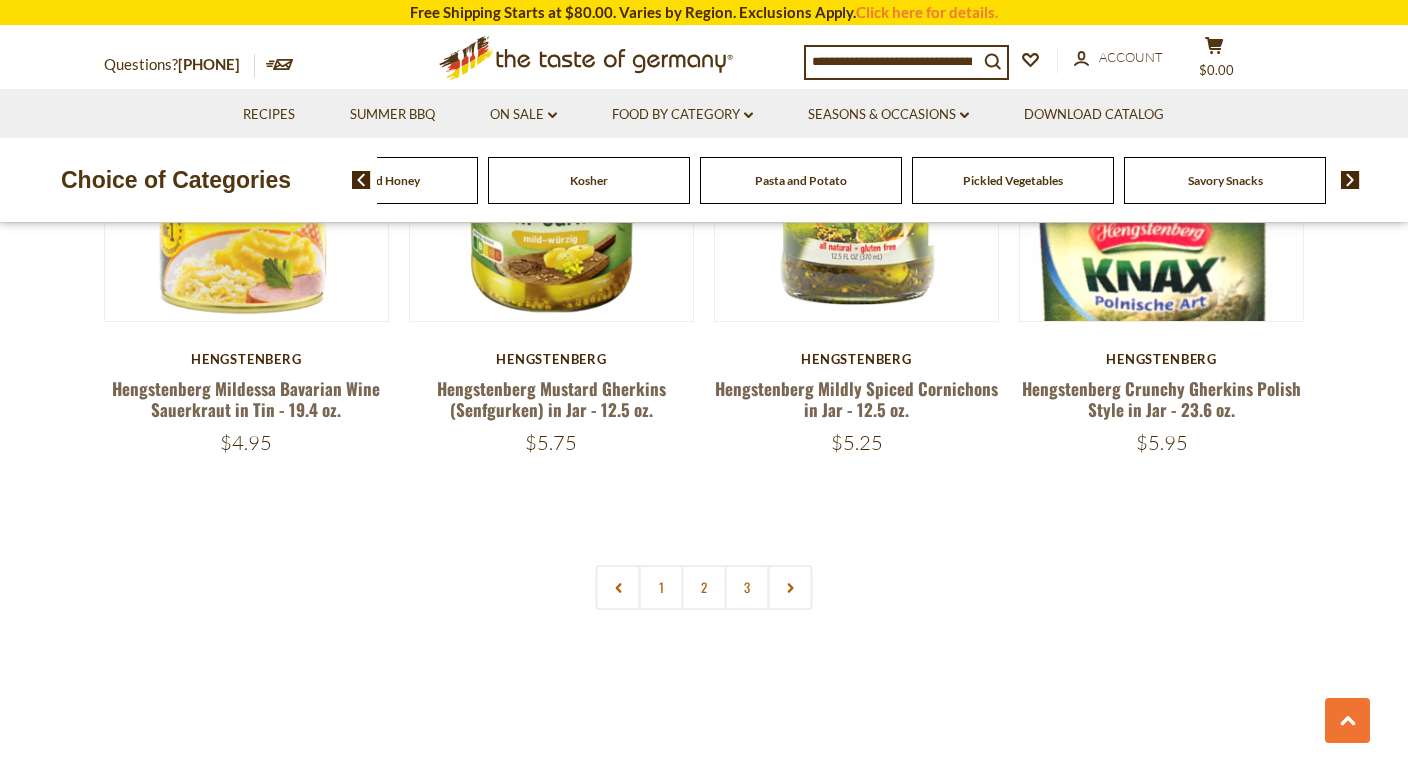 click at bounding box center (1350, 180) 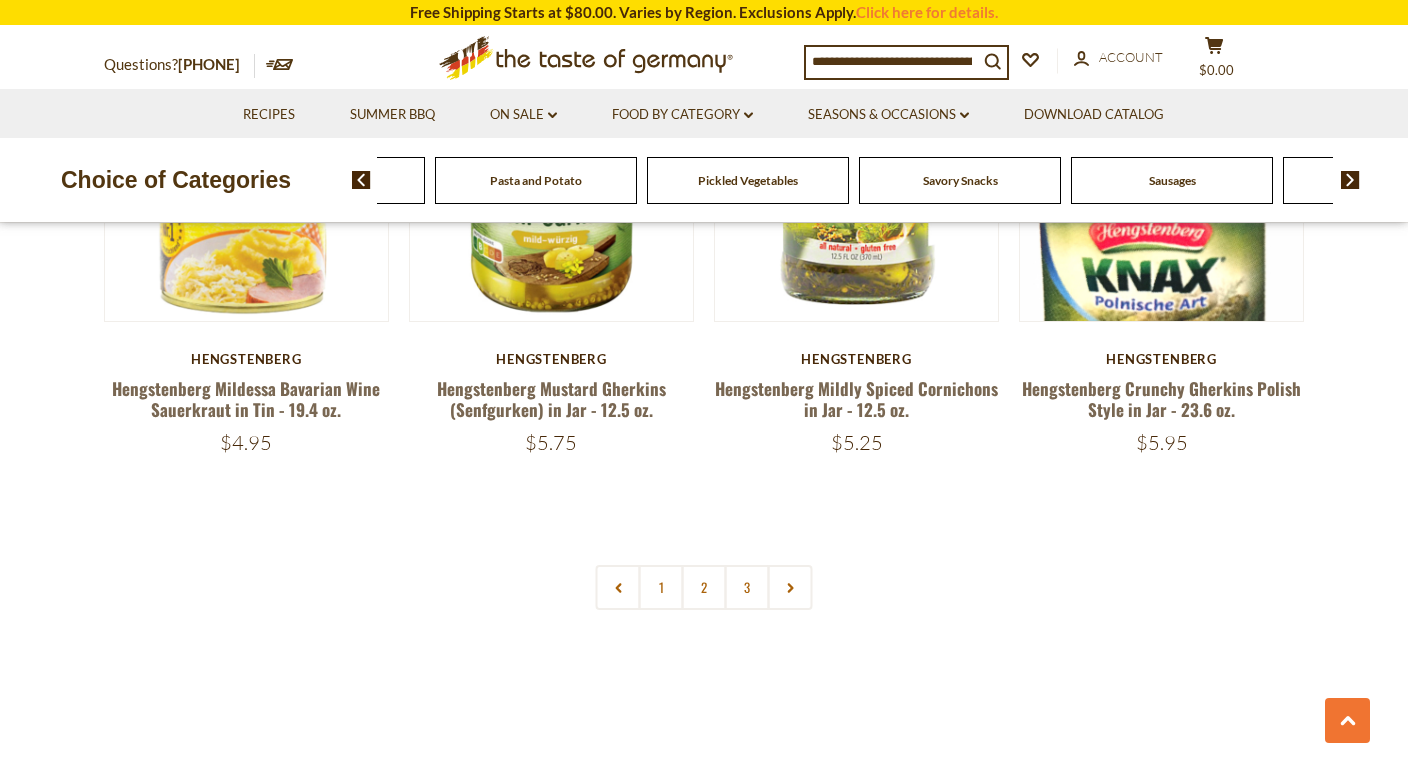 click at bounding box center (1350, 180) 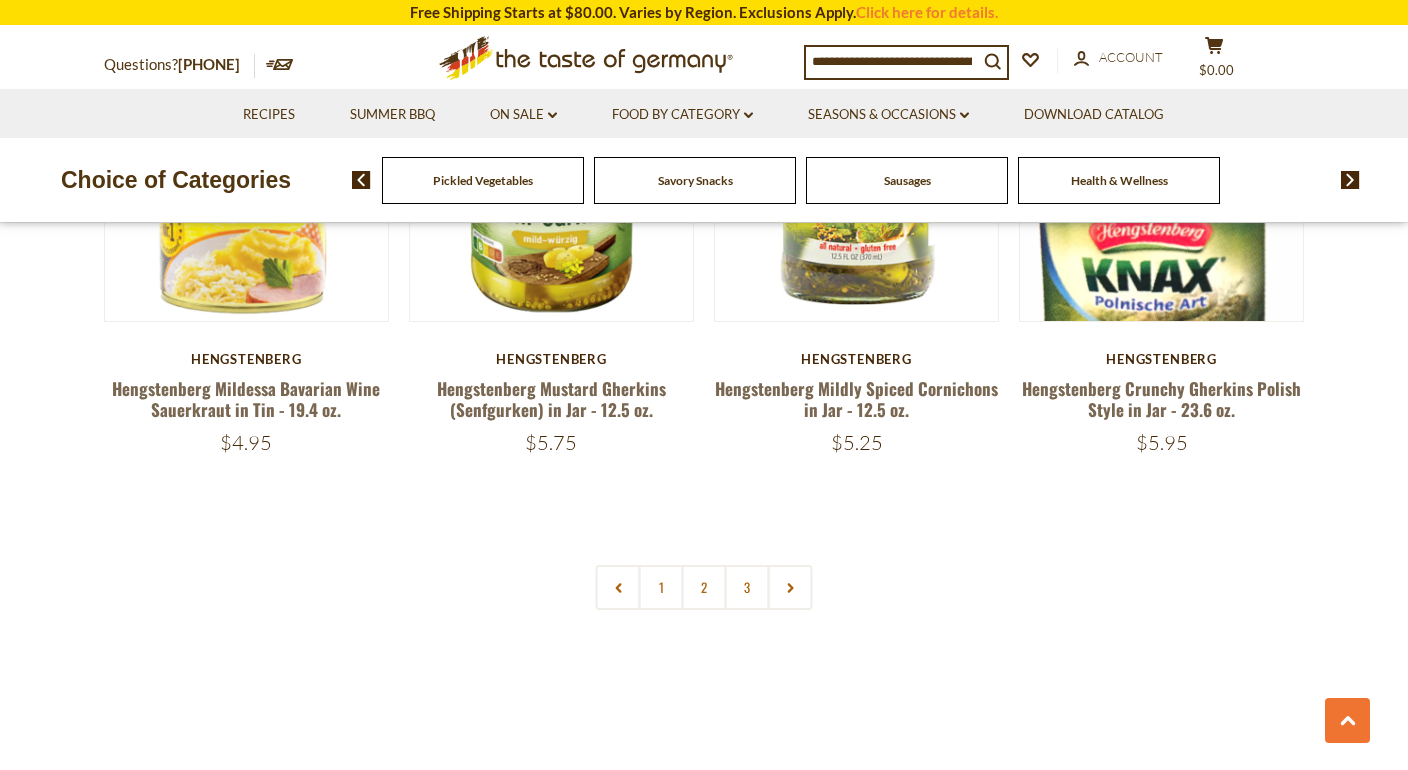 click at bounding box center (1350, 180) 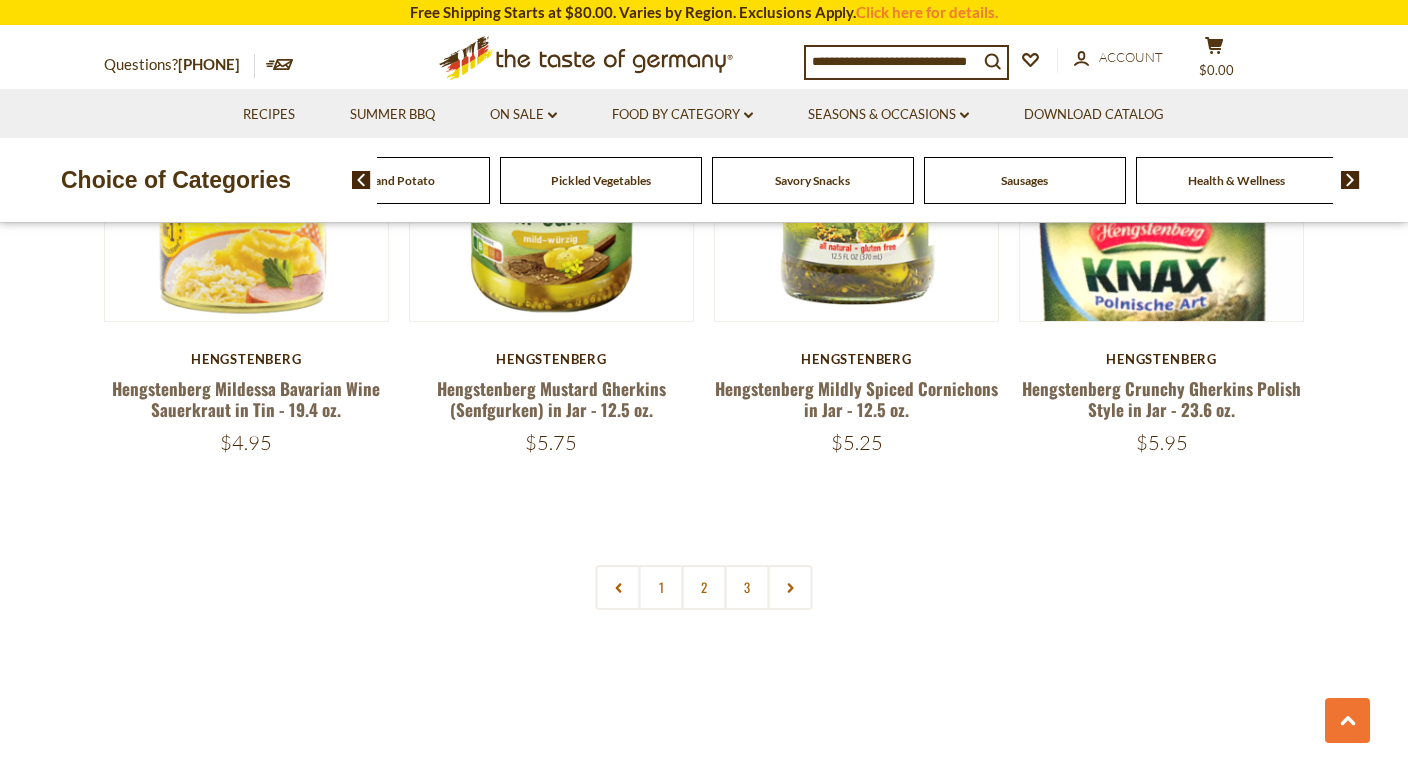 click on "Savory Snacks" at bounding box center [812, 180] 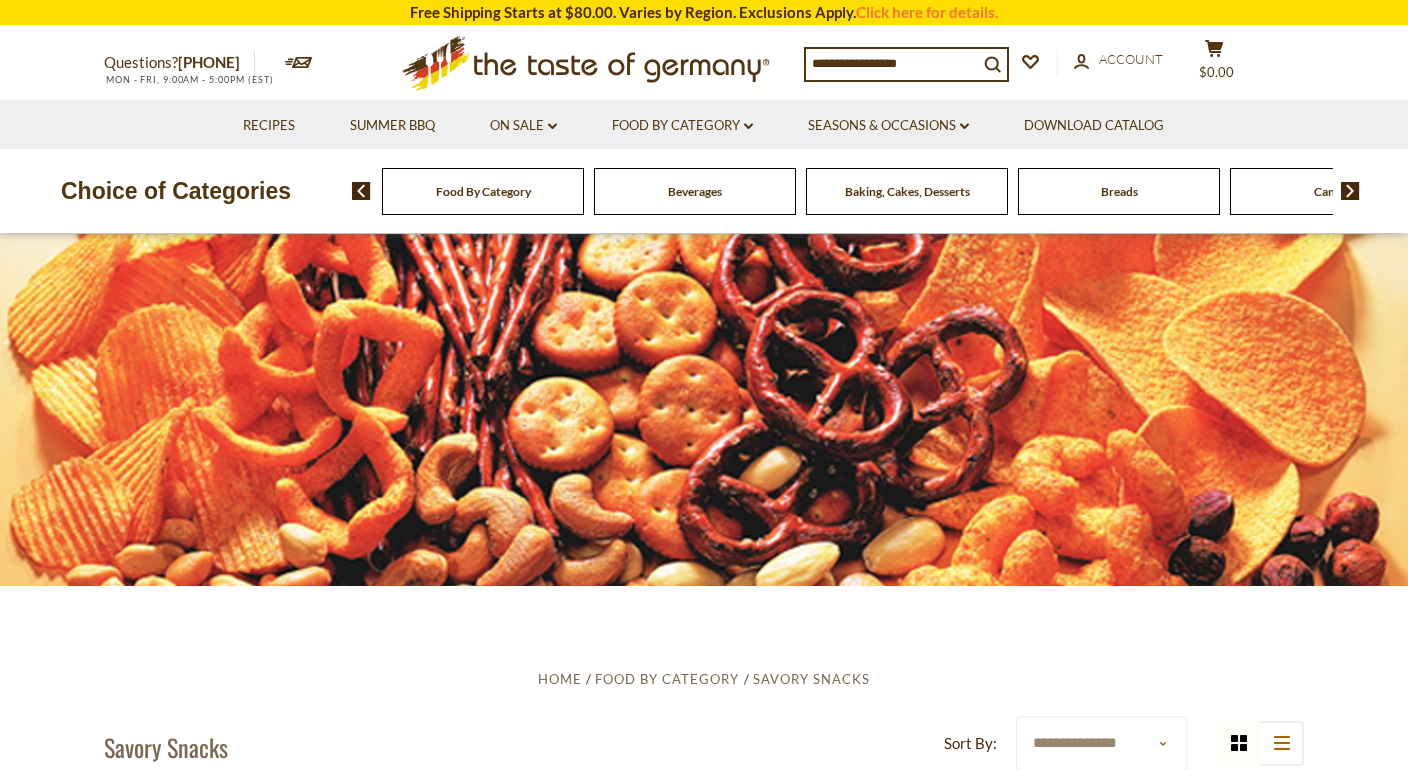 scroll, scrollTop: 0, scrollLeft: 0, axis: both 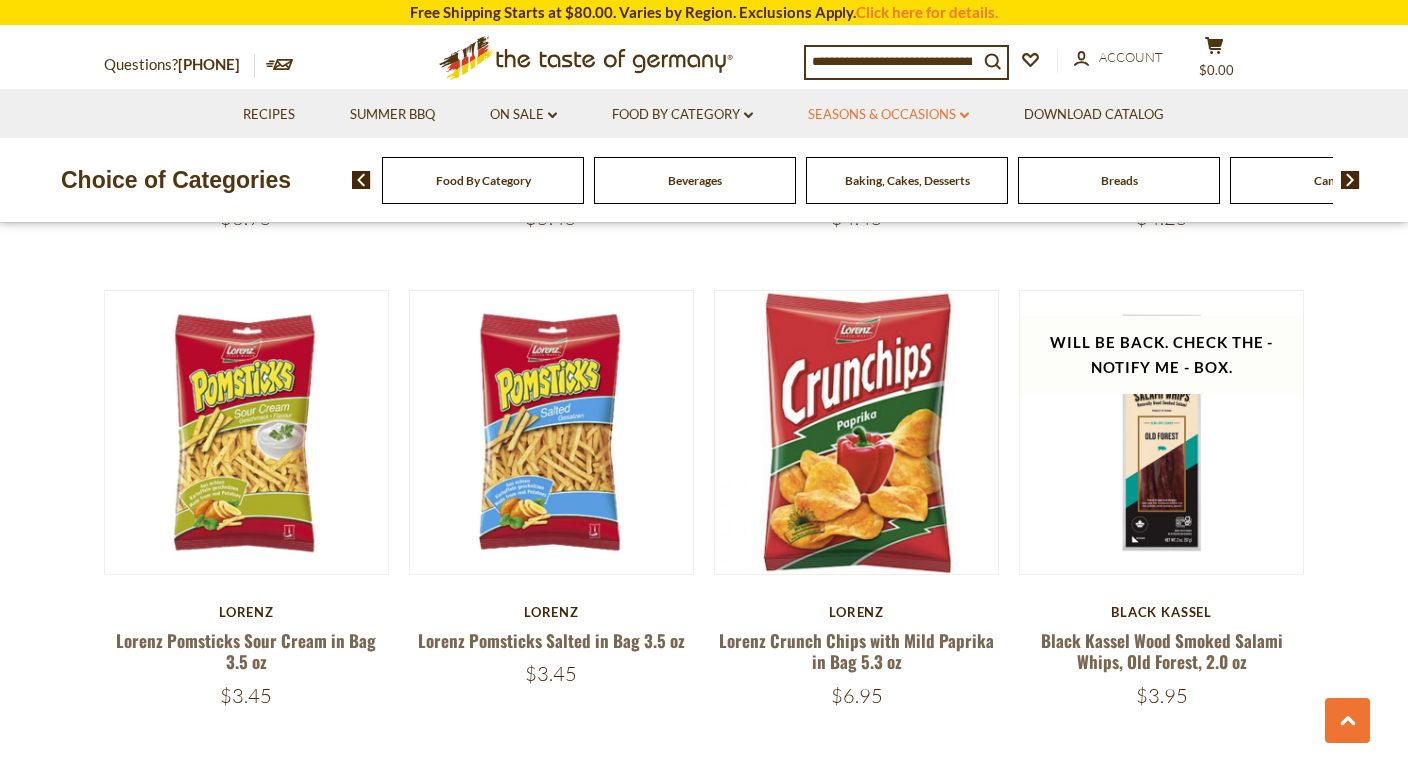 click on "Seasons & Occasions
dropdown_arrow" at bounding box center (888, 115) 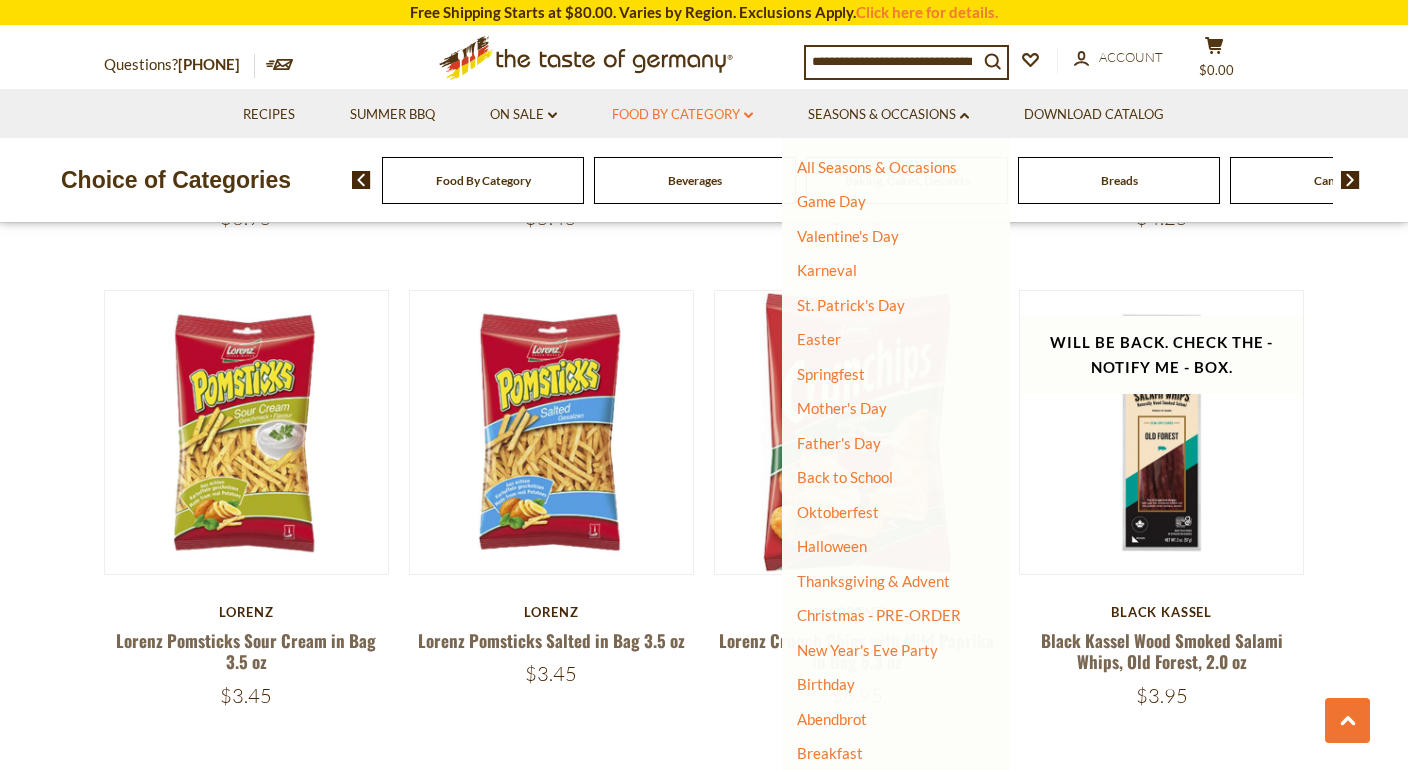 click on "Food By Category
dropdown_arrow" at bounding box center (682, 115) 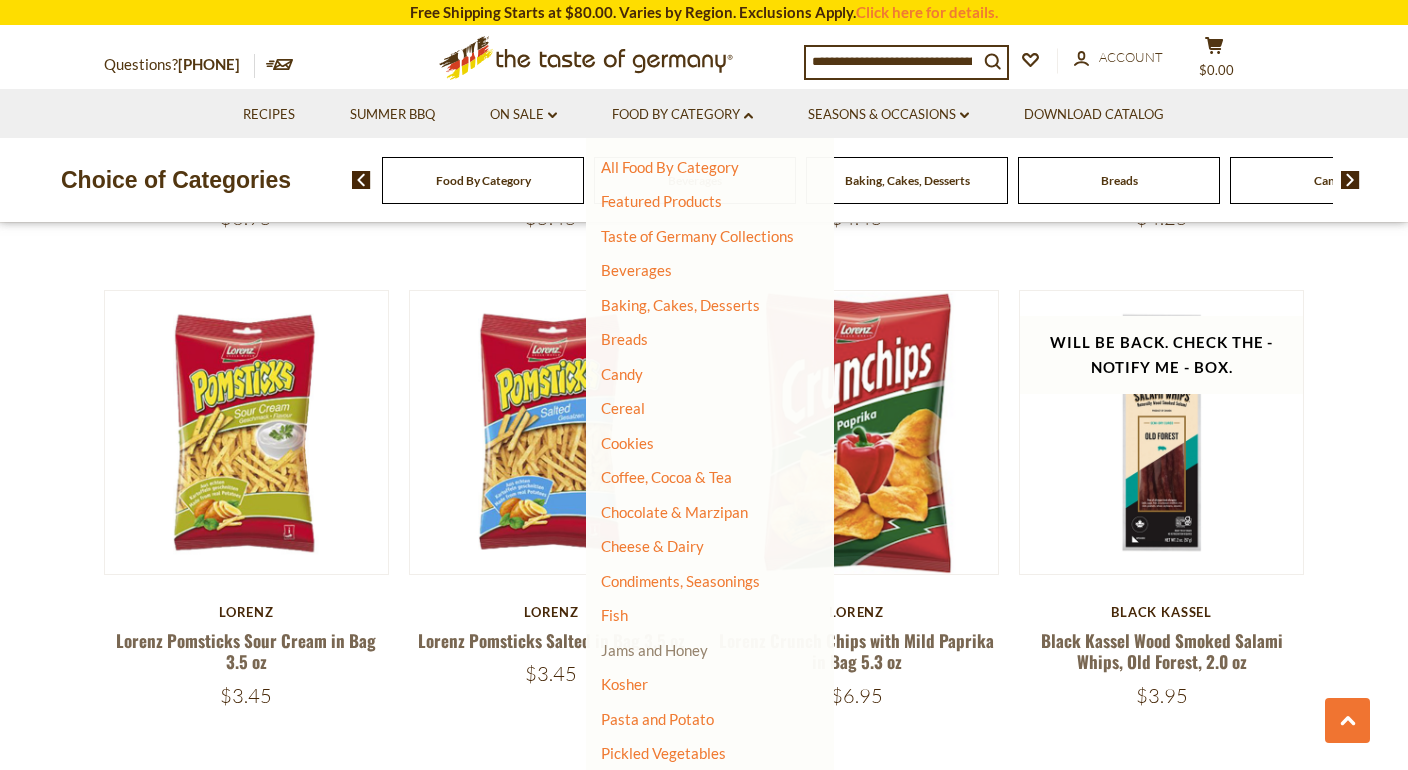 click on "Jams and Honey" at bounding box center [654, 650] 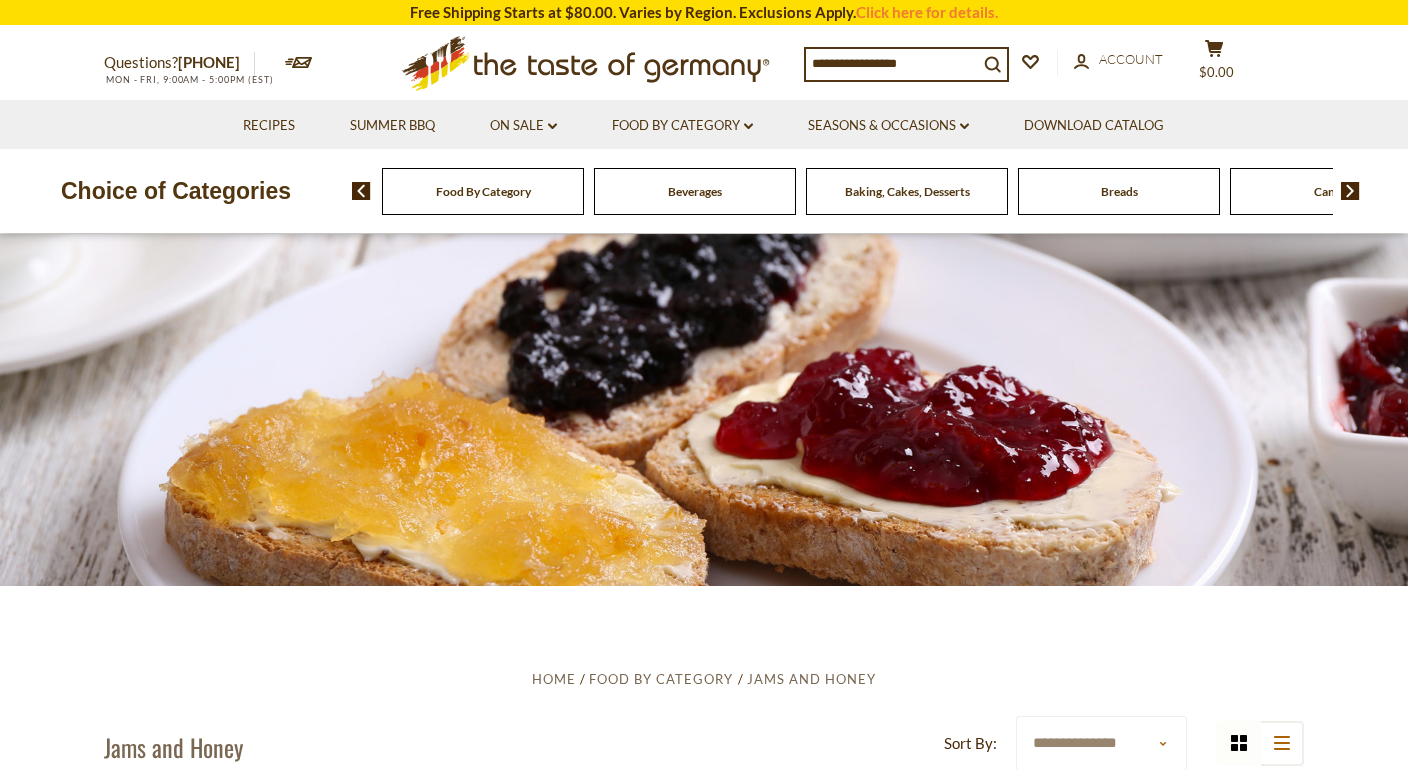 scroll, scrollTop: 0, scrollLeft: 0, axis: both 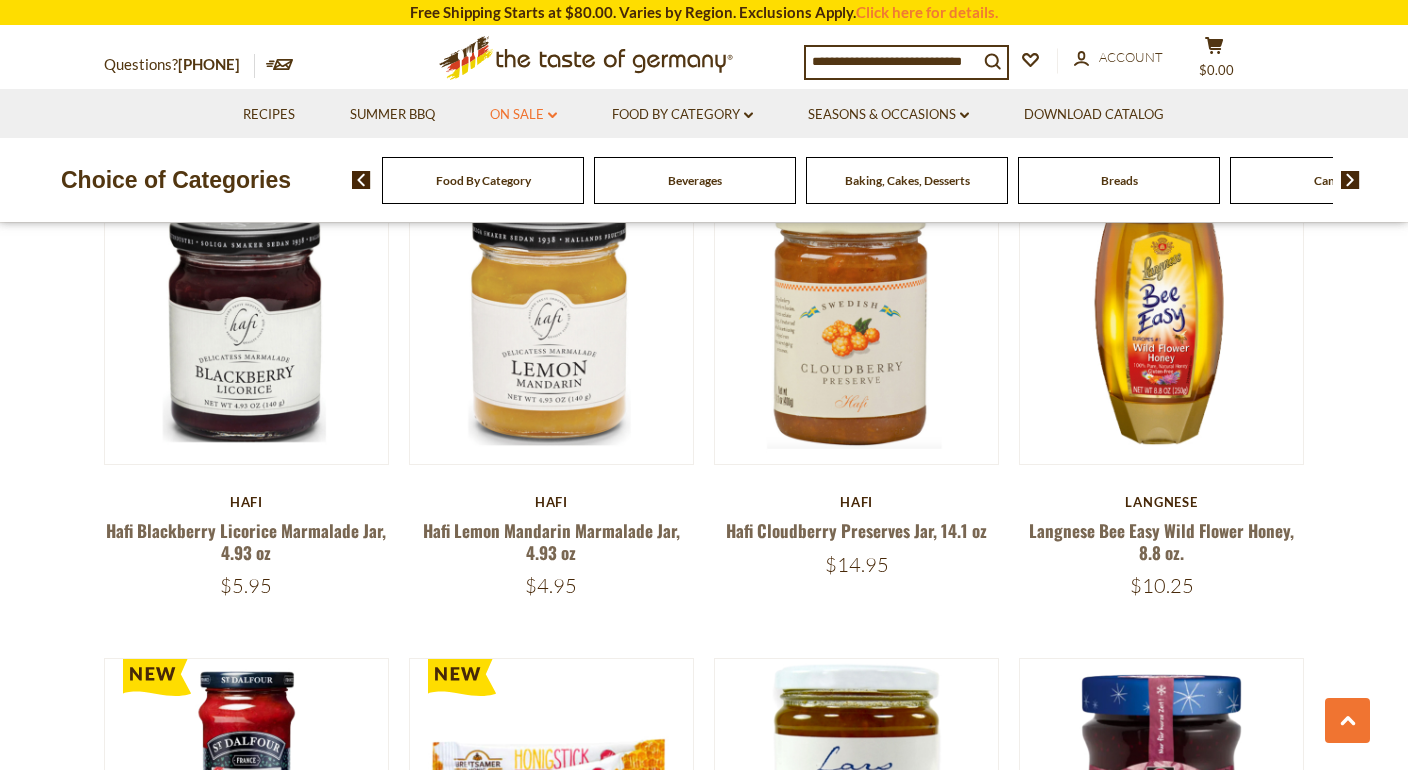 click on "dropdown_arrow" 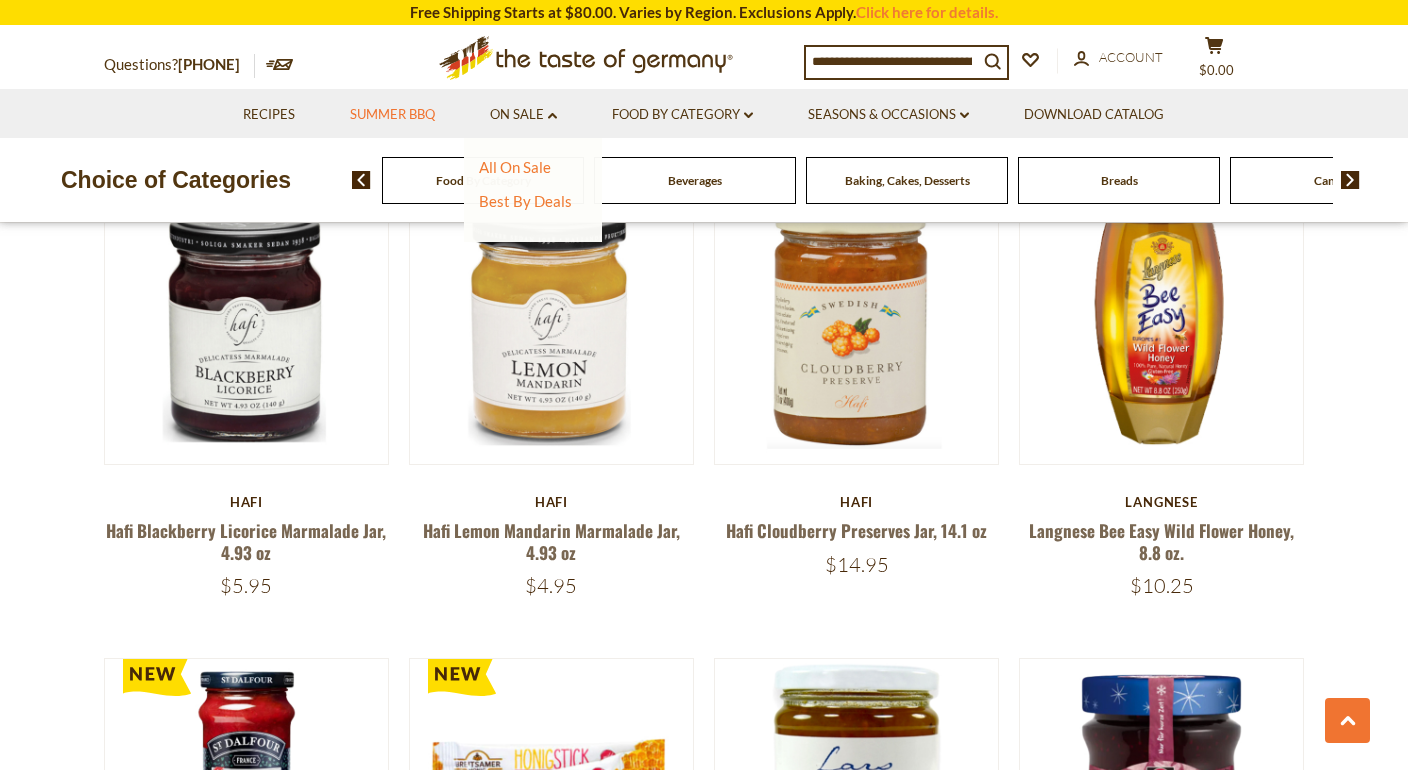 click on "Summer BBQ" at bounding box center [392, 115] 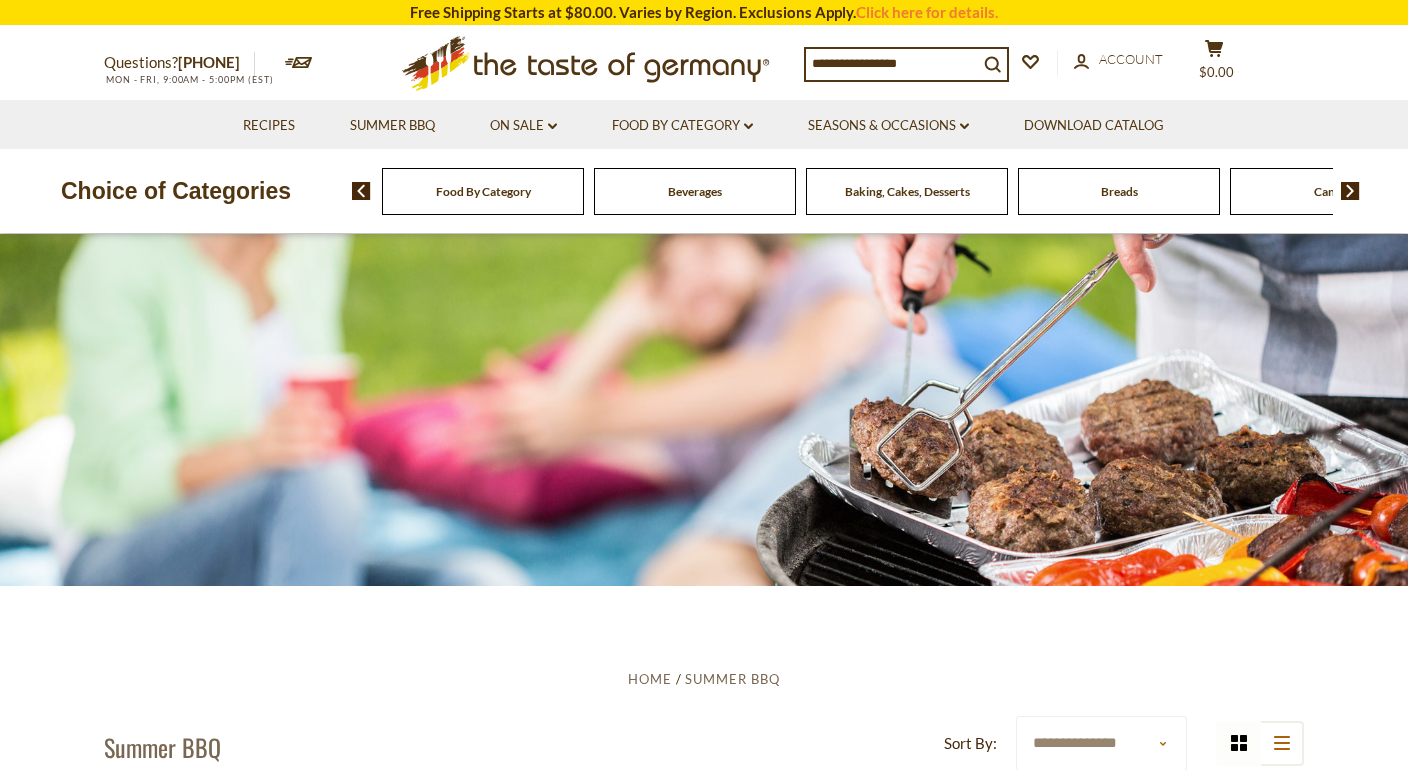 scroll, scrollTop: 0, scrollLeft: 0, axis: both 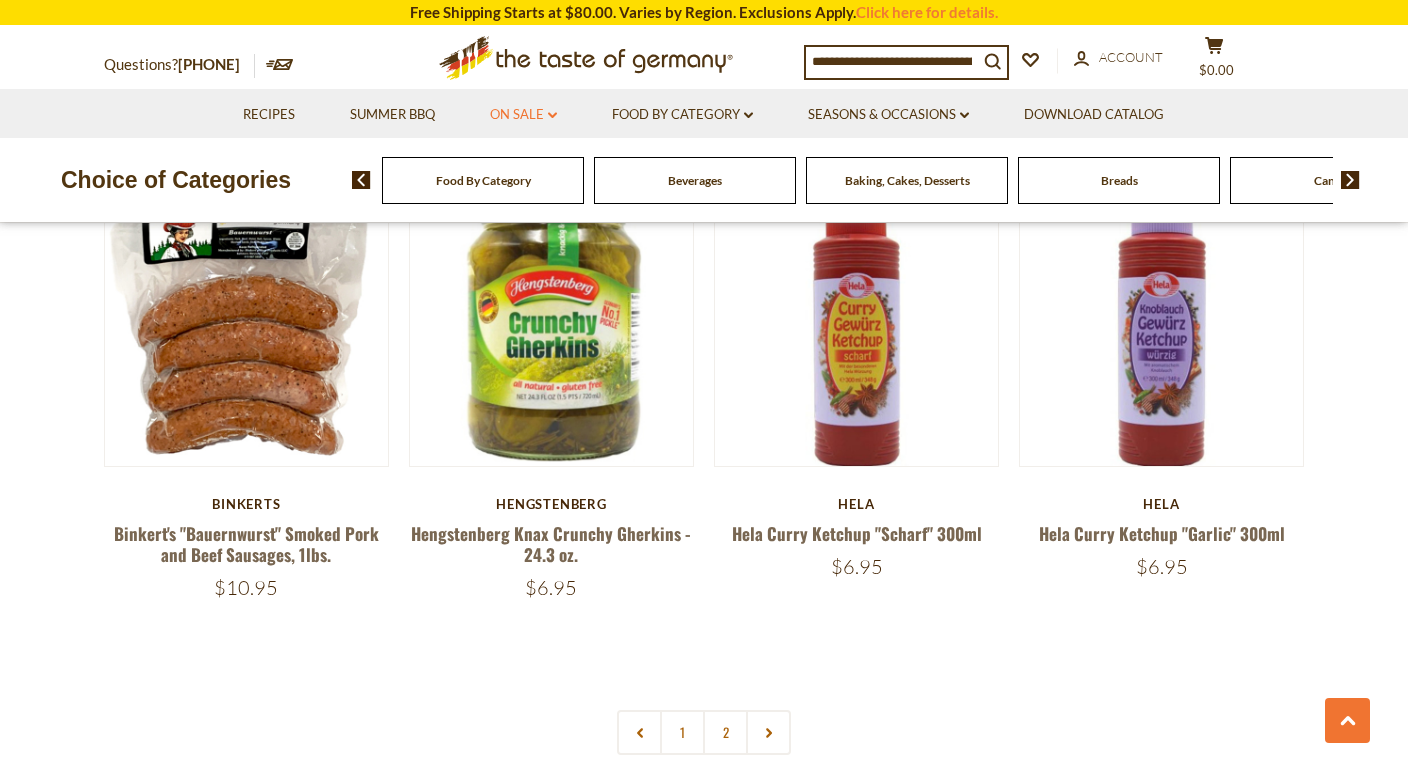 click on "On Sale
dropdown_arrow" at bounding box center [523, 115] 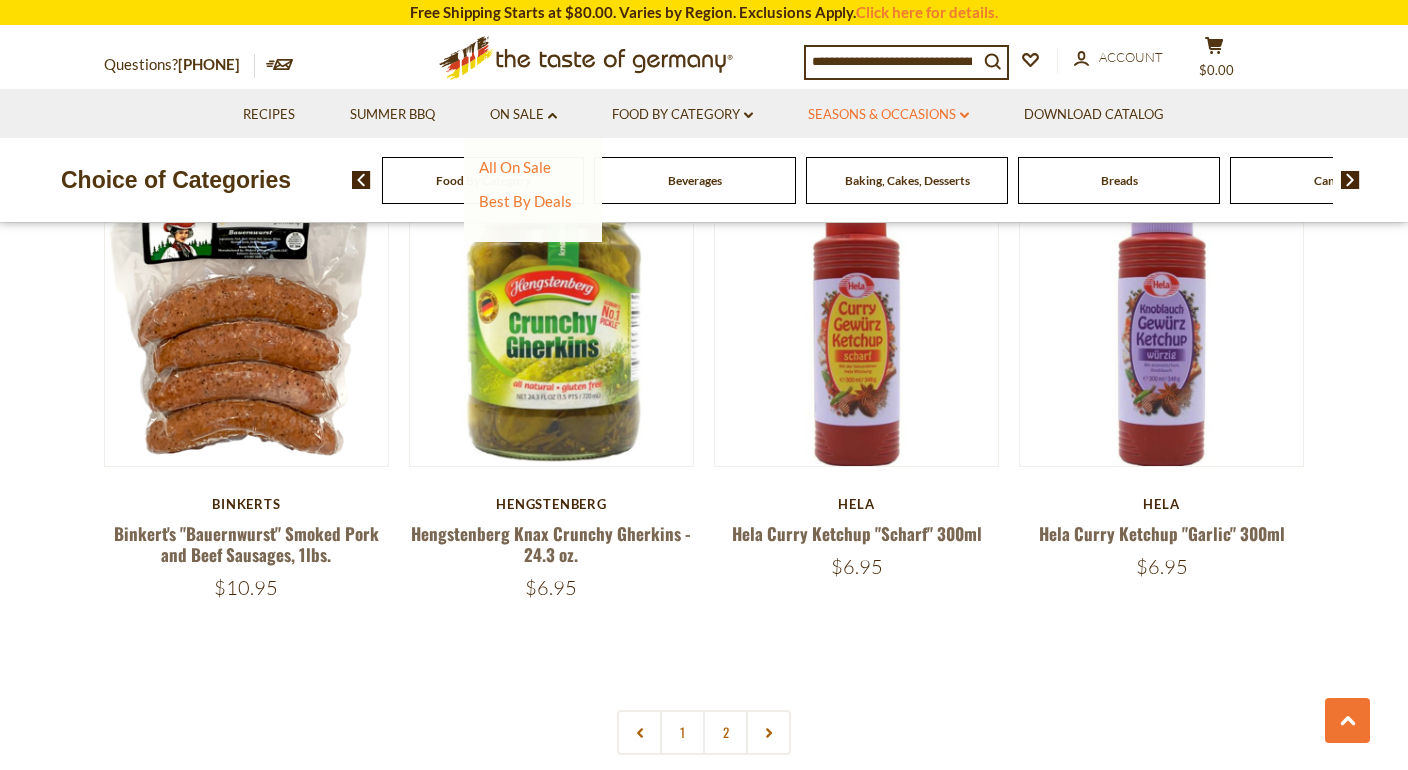 click on "Seasons & Occasions
dropdown_arrow" at bounding box center [888, 115] 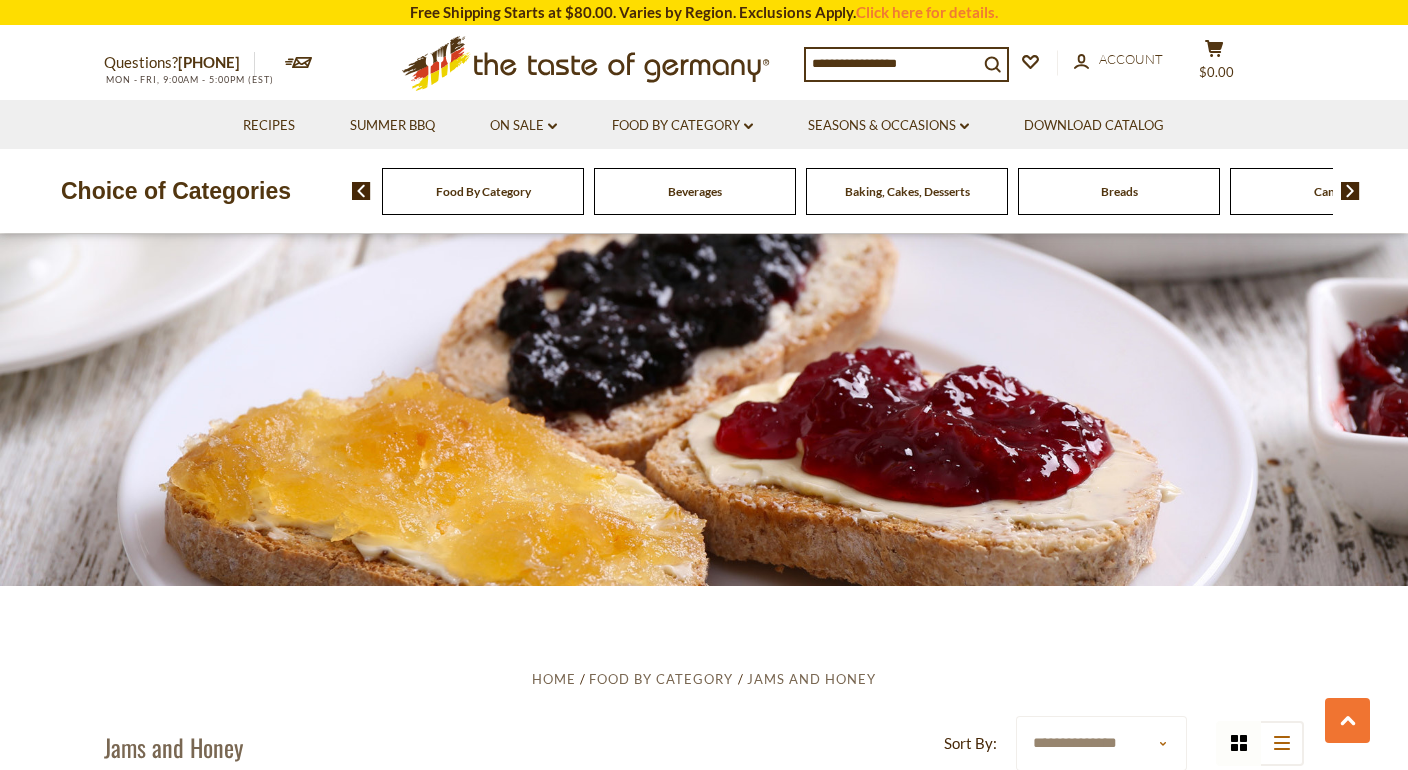scroll, scrollTop: 1300, scrollLeft: 0, axis: vertical 